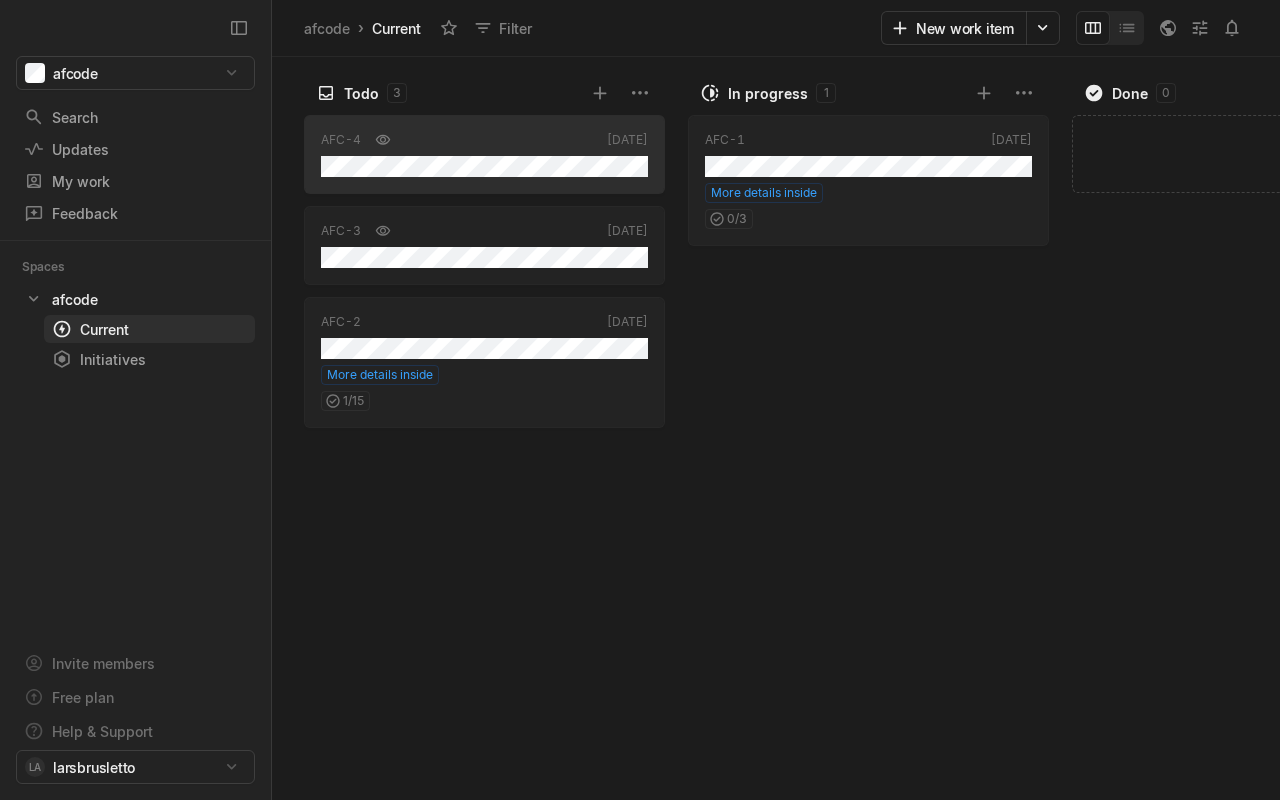 scroll, scrollTop: 0, scrollLeft: 0, axis: both 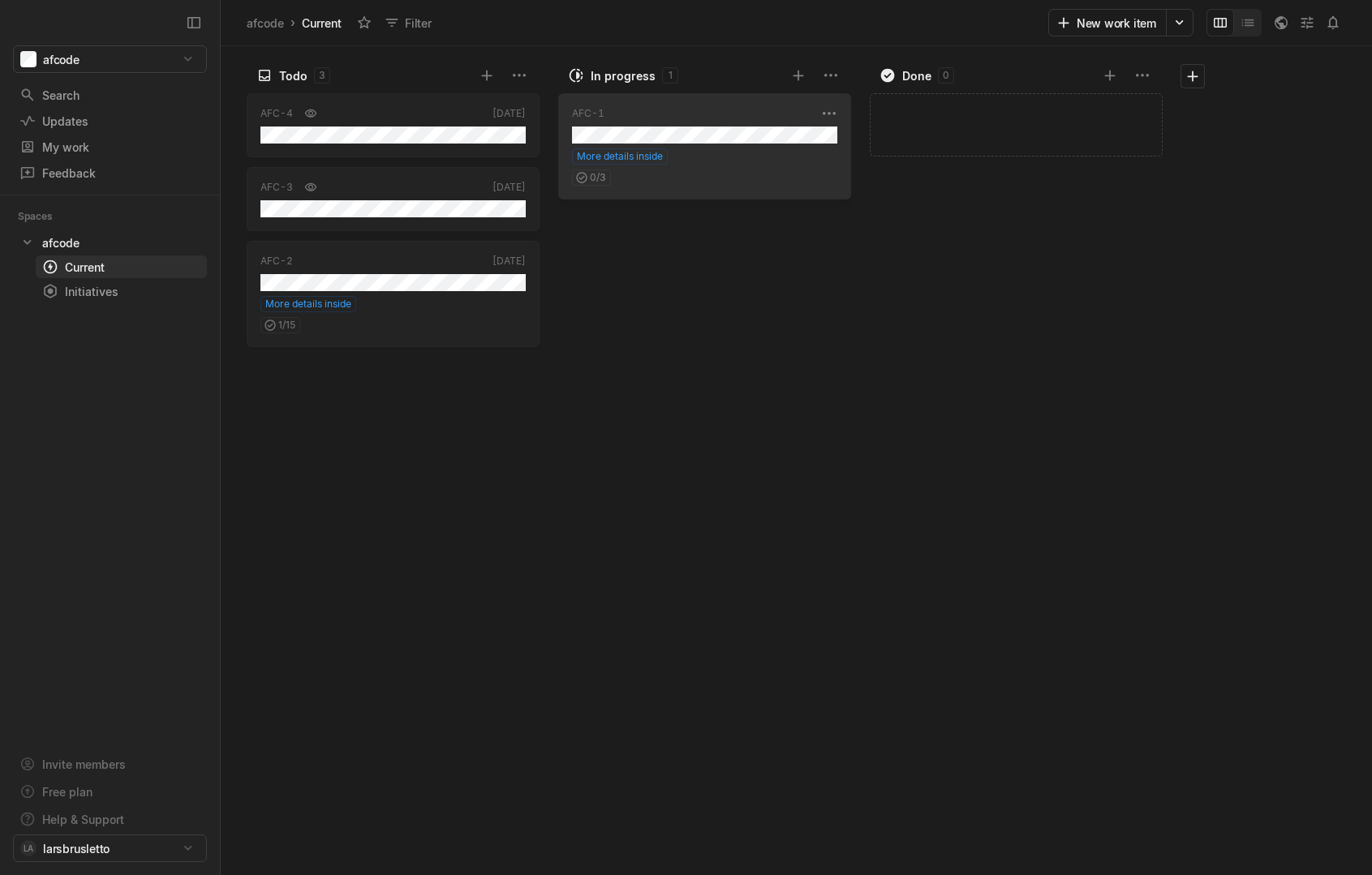 click on "AFC-1 May '22 More details inside 0 / 3" at bounding box center [704, 146] 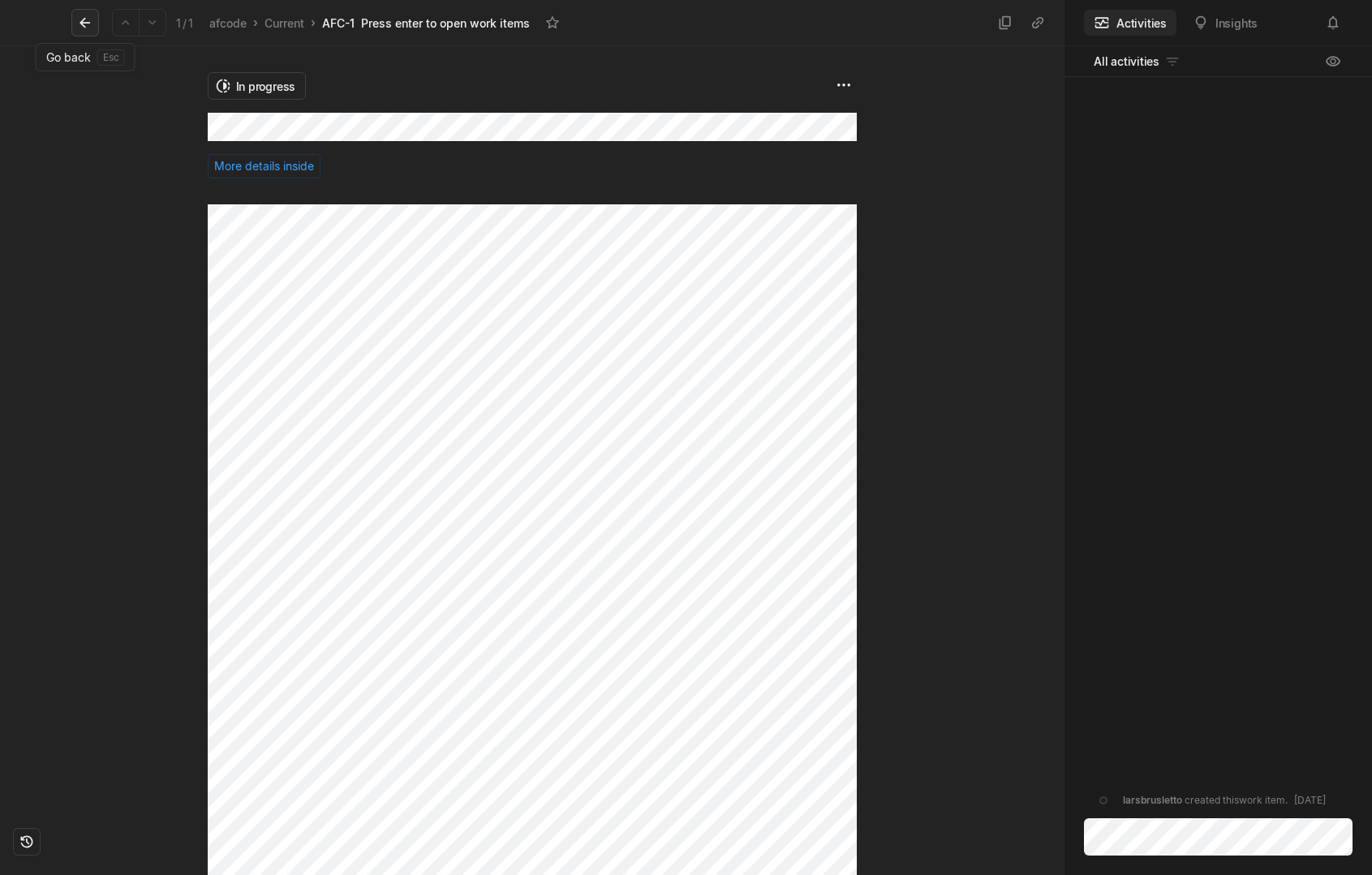 click 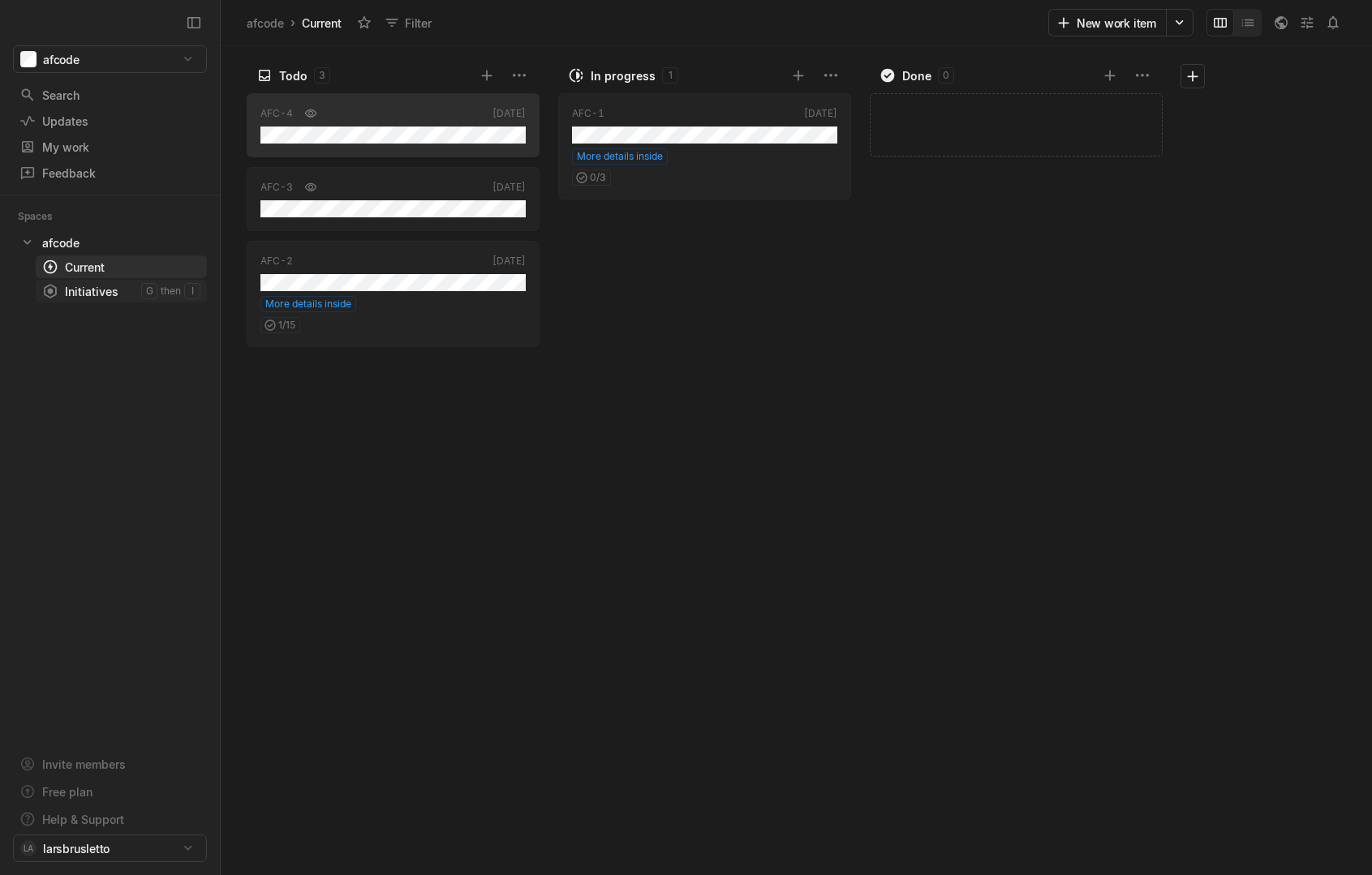 click on "Initiatives" at bounding box center (92, 291) 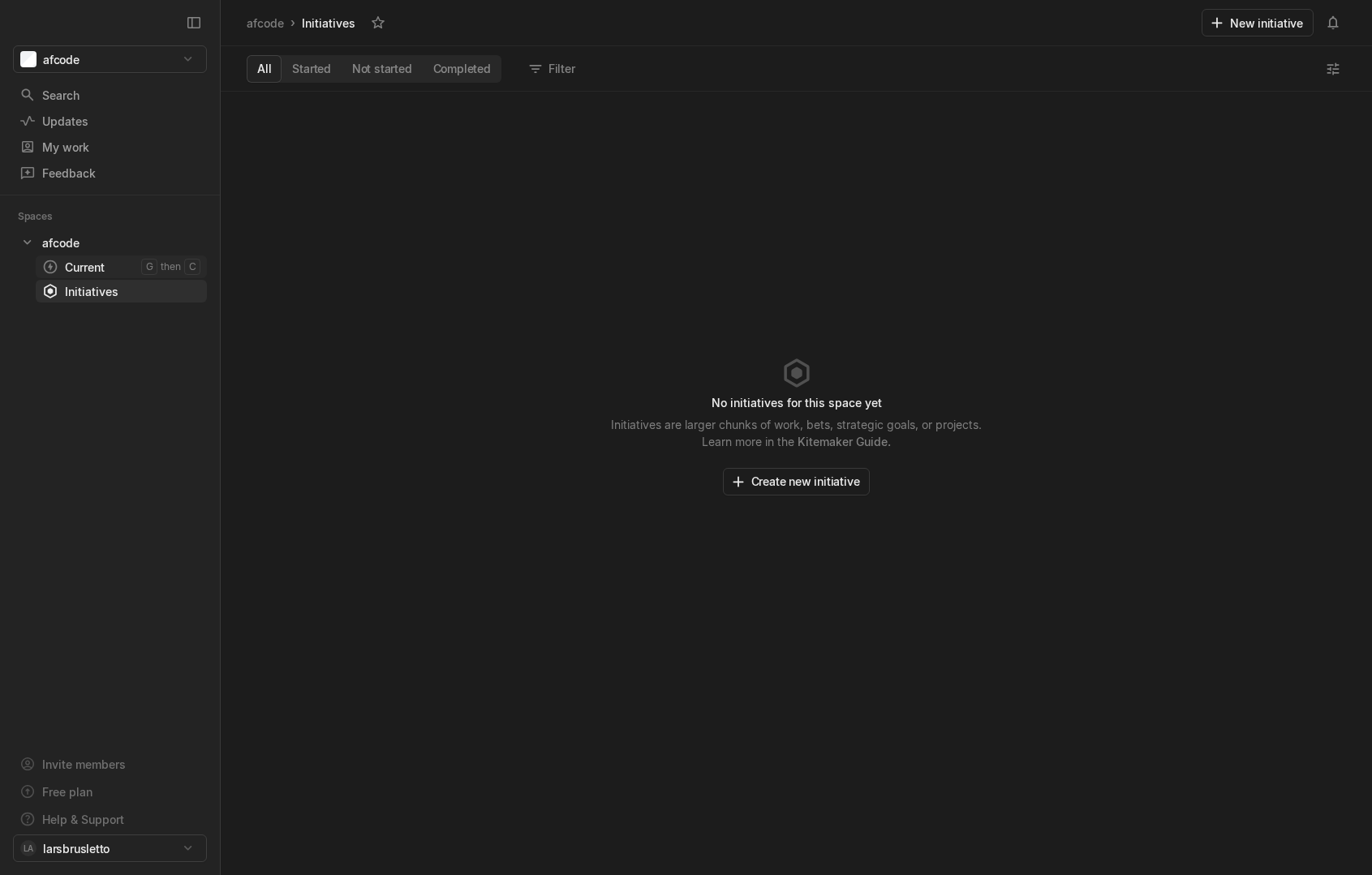click on "Current" at bounding box center [92, 267] 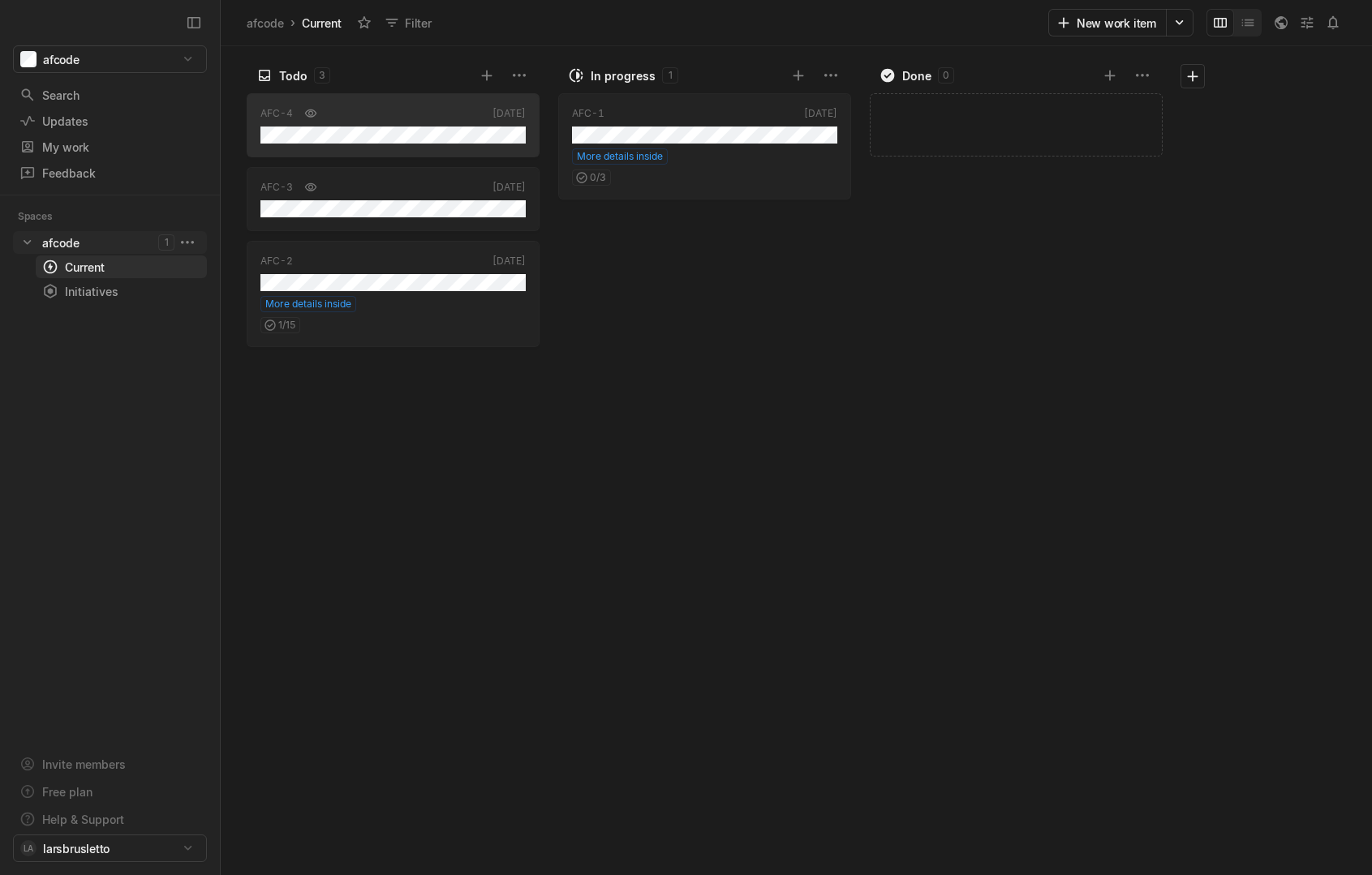 click on "afcode" at bounding box center (61, 242) 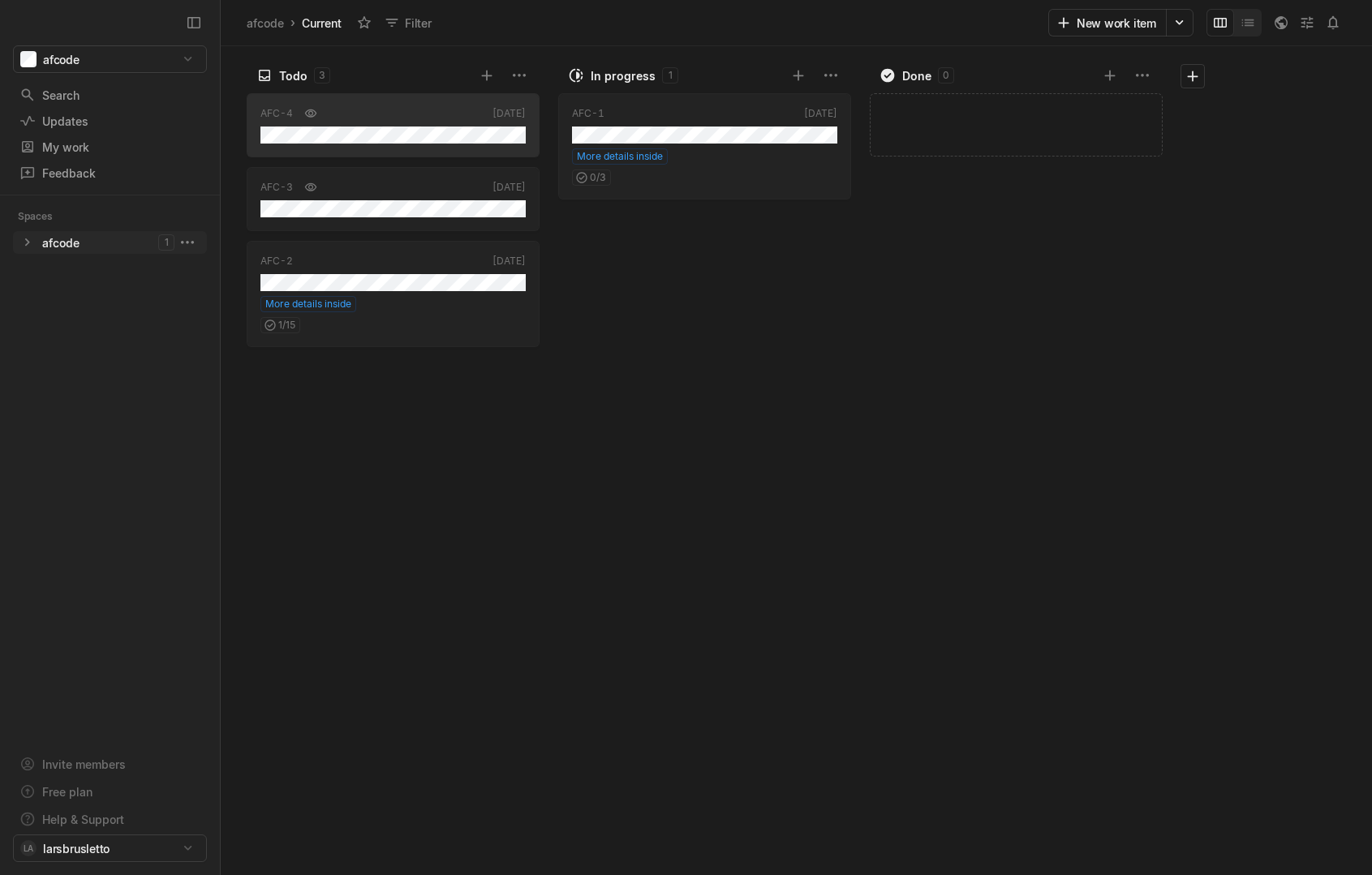 click 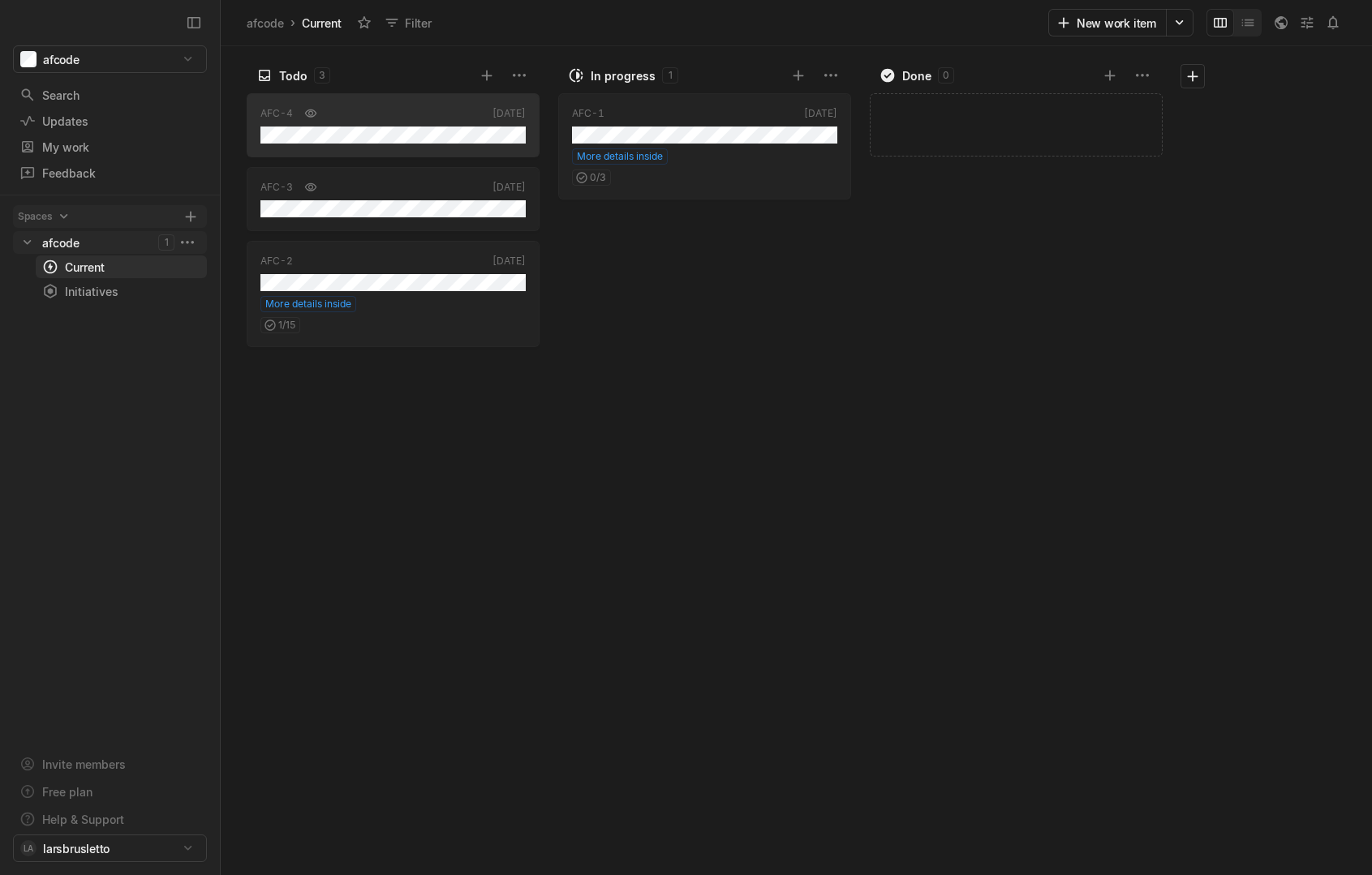 click 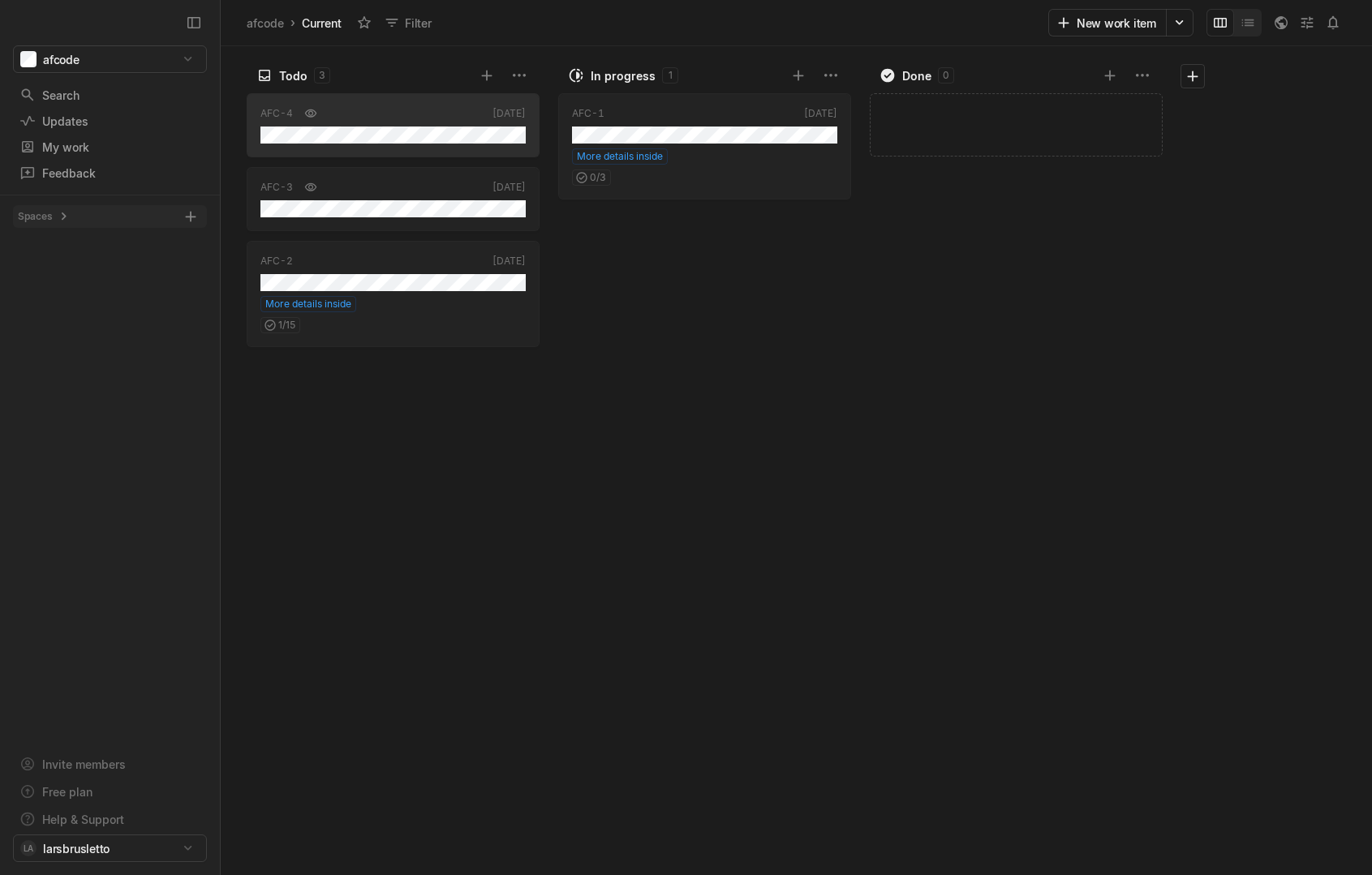 click 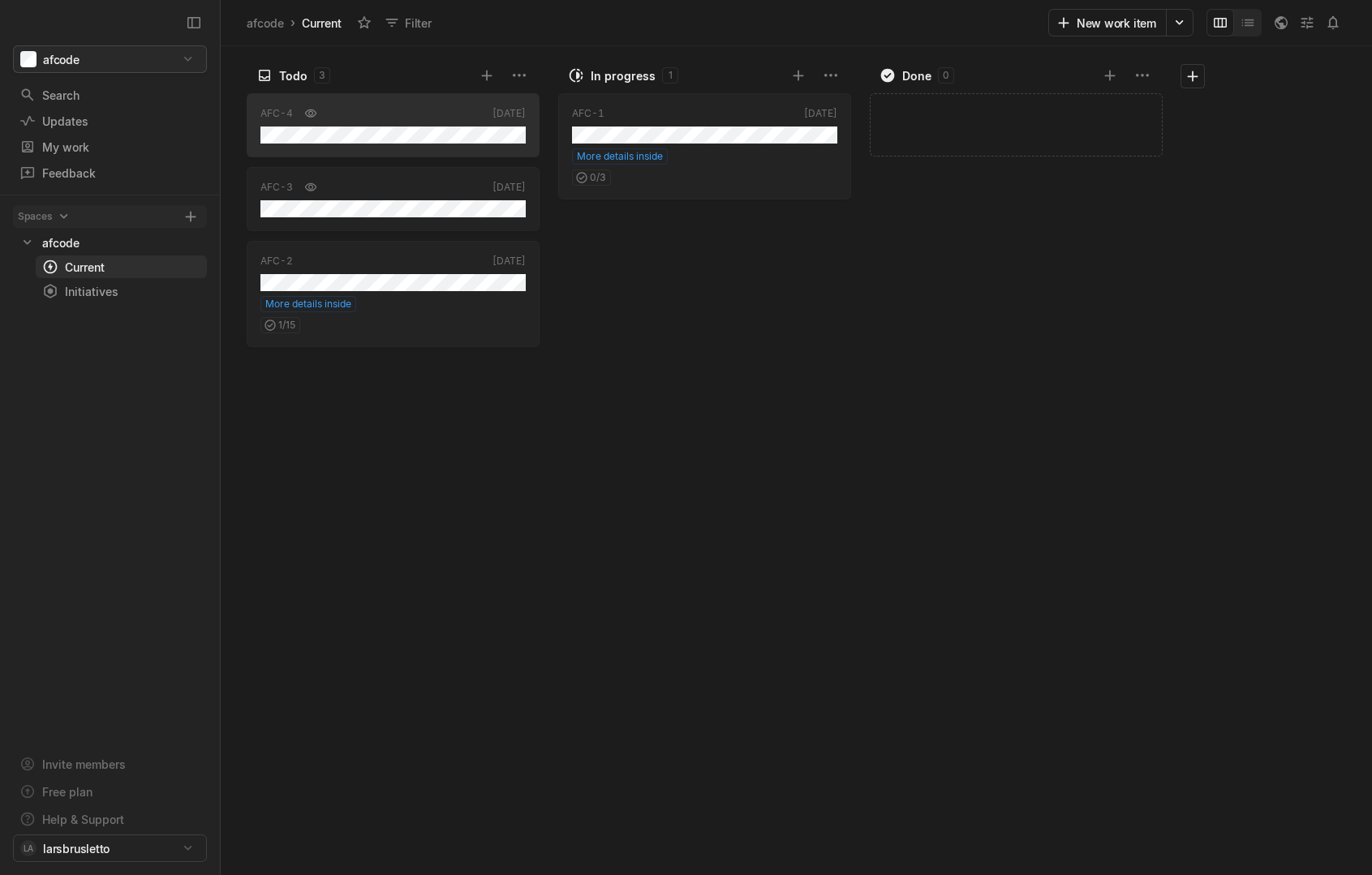 click on "afcode Search / Updates g then u My work = Feedback g then f Spaces afcode 1 Current g then c Initiatives g then i Invite members Free plan Help & Support LA larsbrusletto afcode › Current Filter New work item Todo 3 AFC-4 May '22 AFC-3 May '22 AFC-2 May '22 More details inside 1 / 15 In progress 1 AFC-1 May '22 More details inside 0 / 3 Done 0  Add  work item
Press space bar to start a drag.
When dragging you can use the arrow keys to move the item around and escape to cancel.
Some screen readers may require you to be in focus mode or to use your pass through key
Press space bar to start a drag.
When dragging you can use the arrow keys to move the item around and escape to cancel.
Some screen readers may require you to be in focus mode or to use your pass through key" at bounding box center (686, 437) 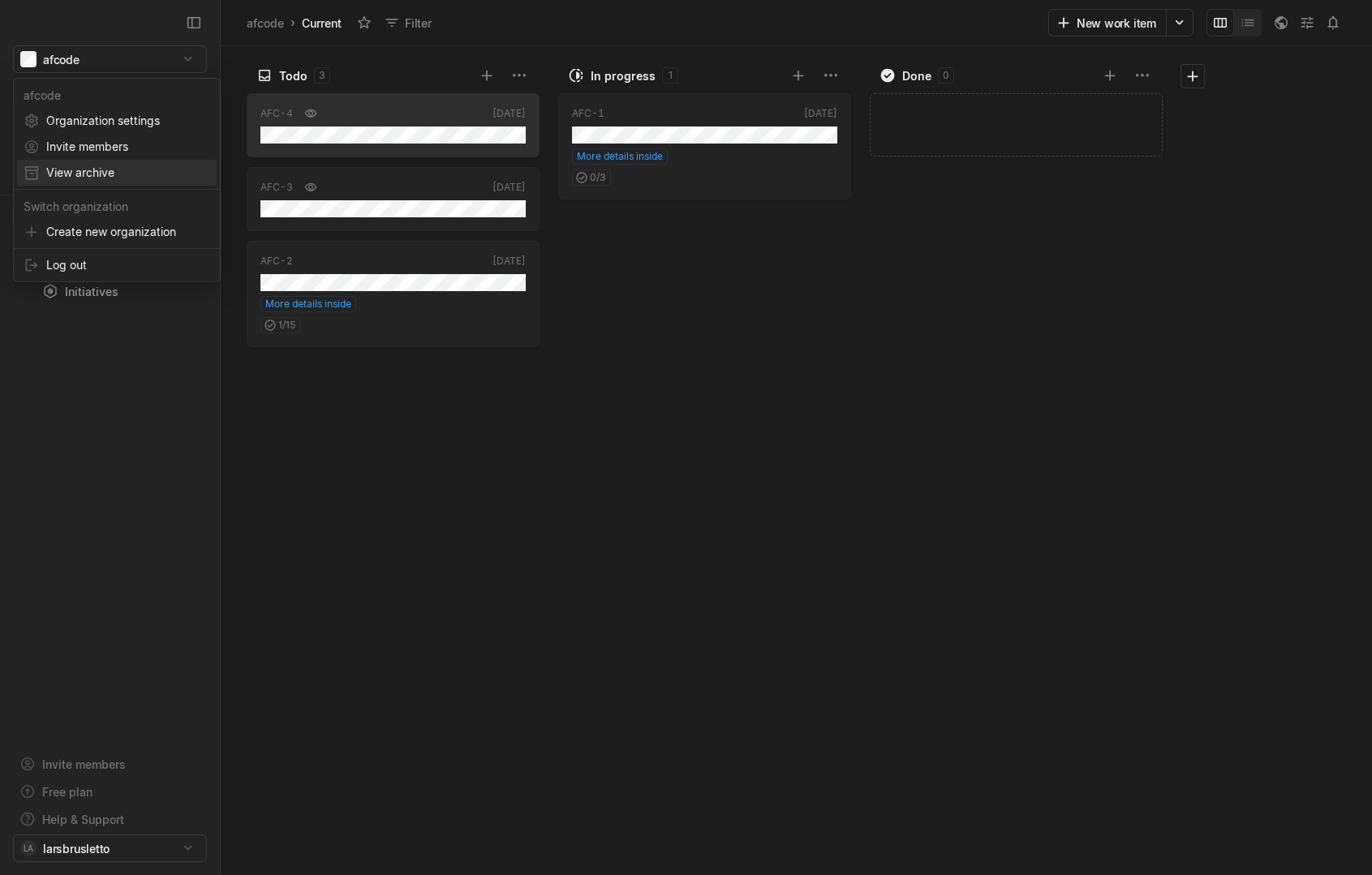 click on "View archive" at bounding box center [128, 173] 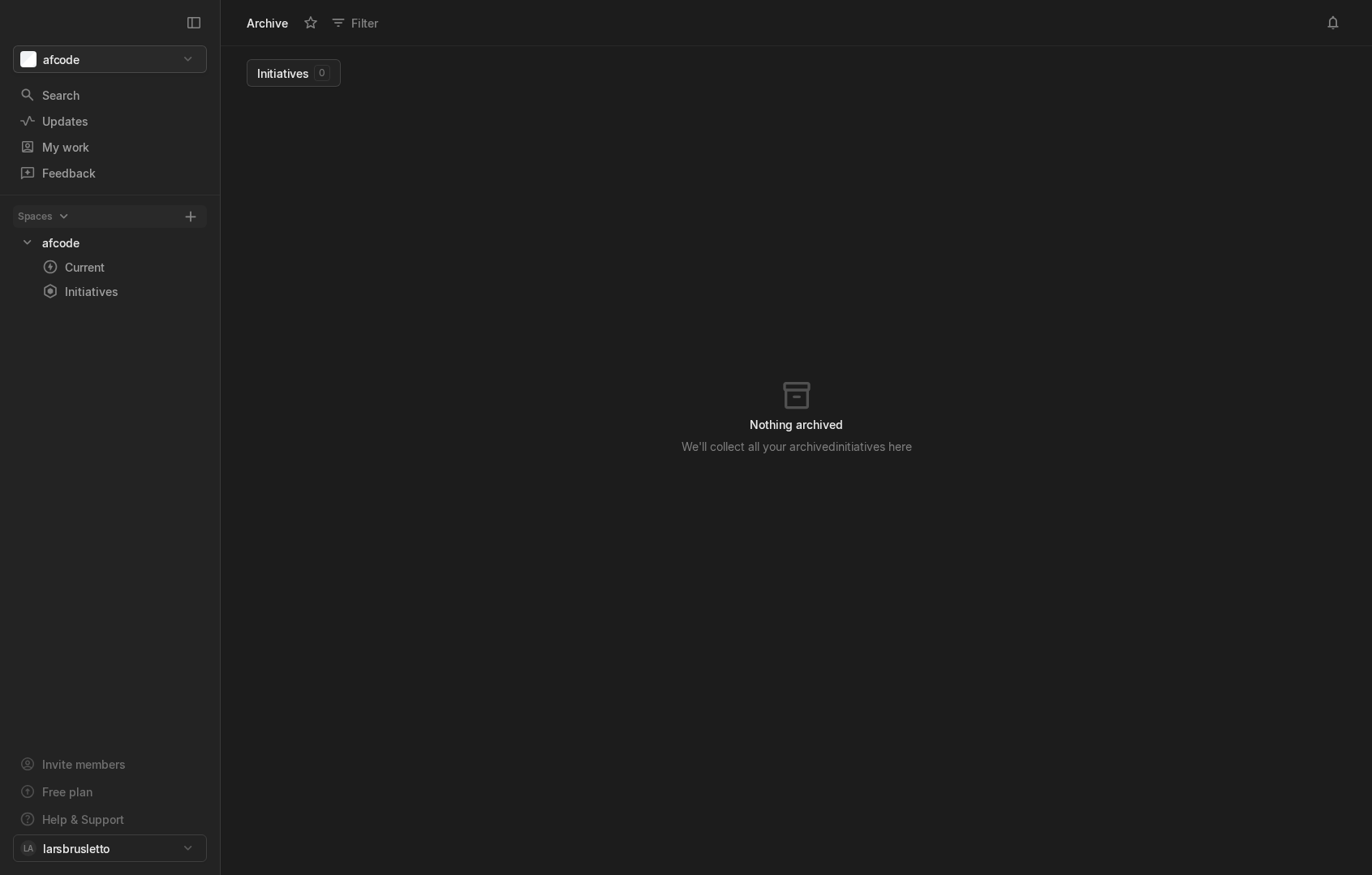 click on "afcode Search / Updates g then u My work = Feedback g then f Spaces afcode 1 Current g then c Initiatives g then i Invite members Free plan Help & Support LA larsbrusletto Archive Filter Initiatives 0 Nothing archived We'll collect all your archived  initiative s here
Press space bar to start a drag.
When dragging you can use the arrow keys to move the item around and escape to cancel.
Some screen readers may require you to be in focus mode or to use your pass through key" at bounding box center [686, 437] 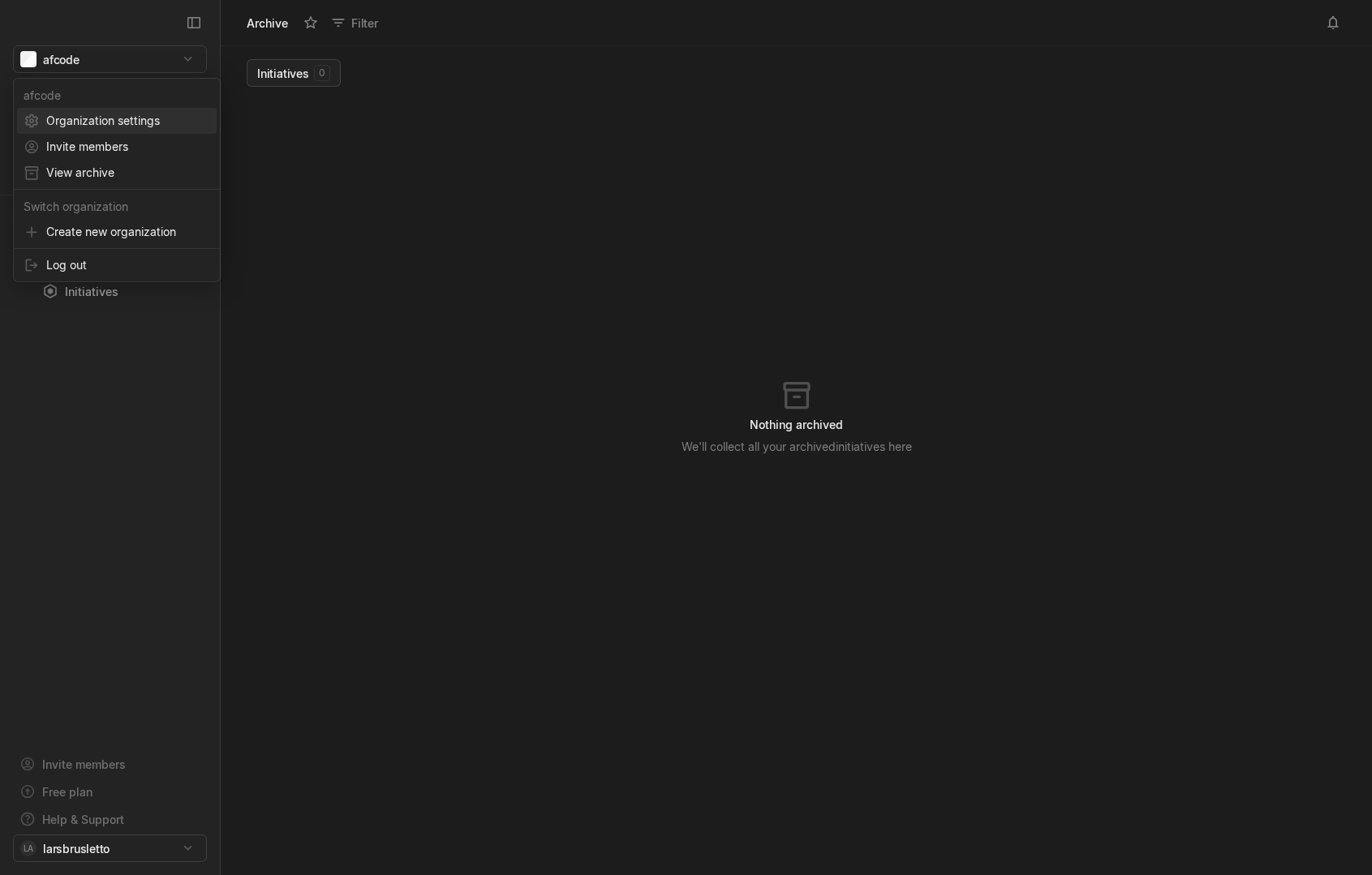 click on "Organization settings" at bounding box center (128, 121) 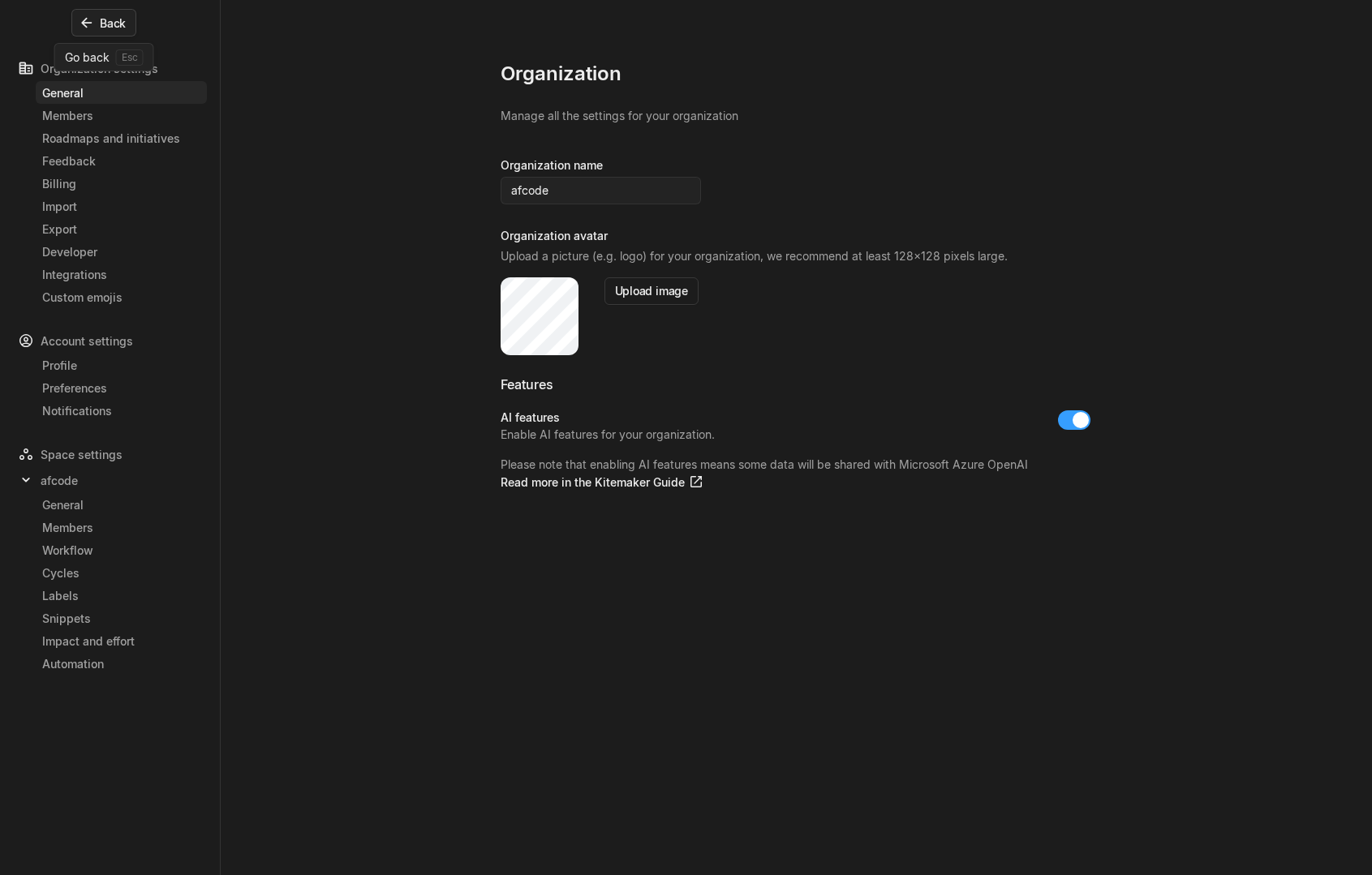 click 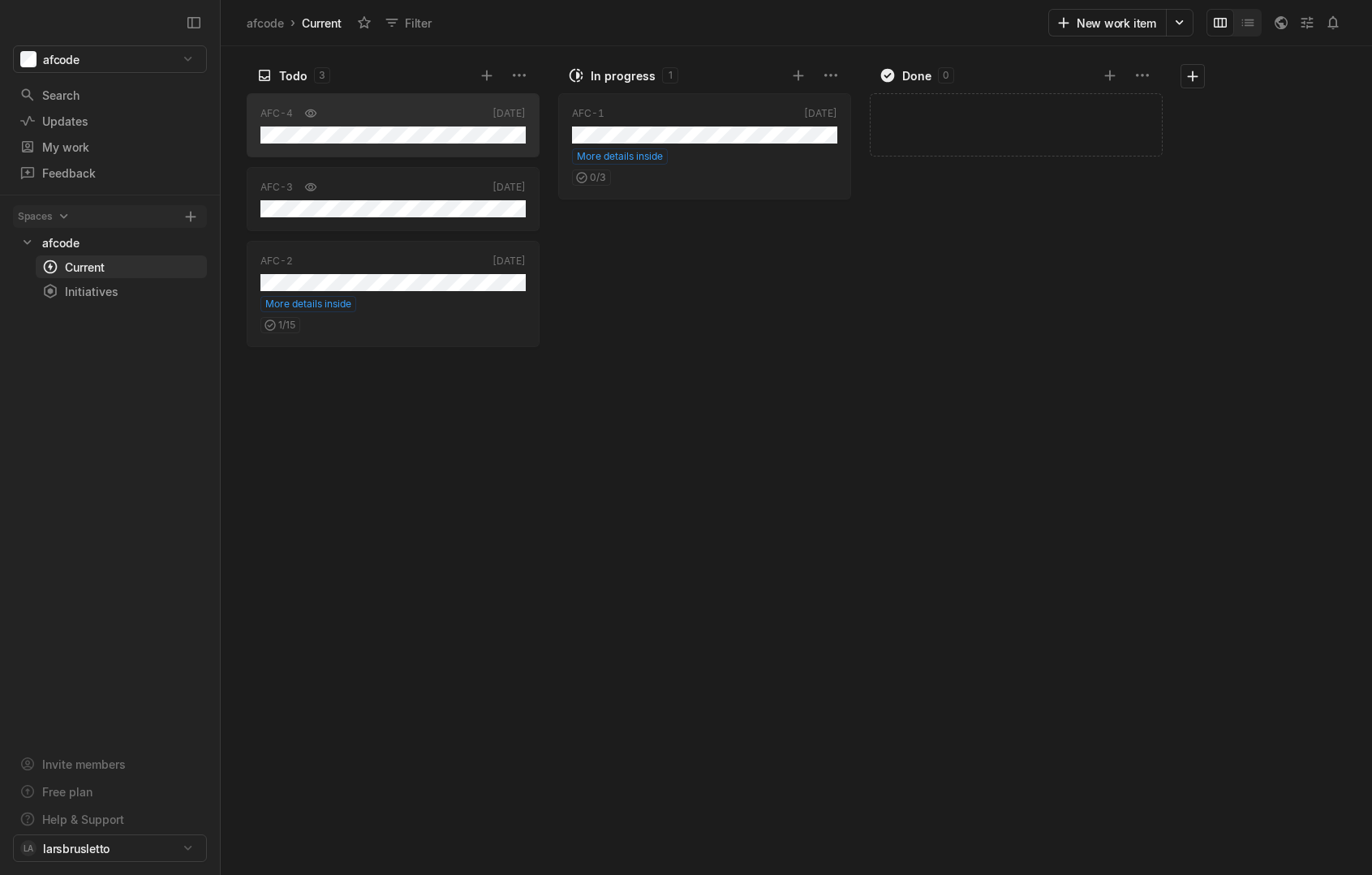 click on "afcode Search / Updates g then u My work = Feedback g then f Spaces afcode 1 Current g then c Initiatives g then i Invite members Free plan Help & Support LA larsbrusletto" at bounding box center (110, 437) 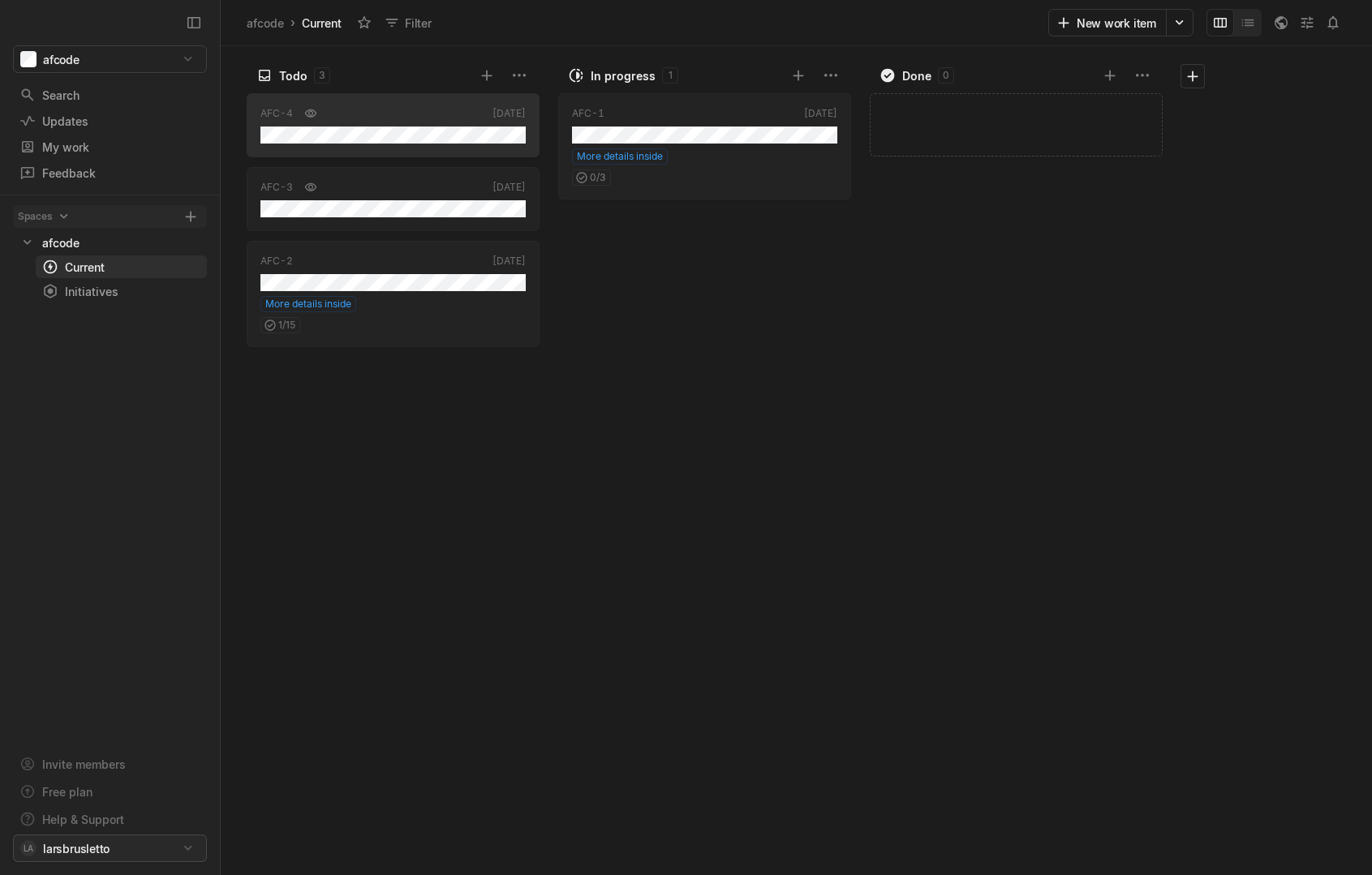 click on "afcode Search / Updates g then u My work = Feedback g then f Spaces afcode 1 Current g then c Initiatives g then i Invite members Free plan Help & Support LA larsbrusletto afcode › Current Filter New work item Todo 3 AFC-4 May '22 AFC-3 May '22 AFC-2 May '22 More details inside 1 / 15 In progress 1 AFC-1 May '22 More details inside 0 / 3 Done 0  Add  work item
Press space bar to start a drag.
When dragging you can use the arrow keys to move the item around and escape to cancel.
Some screen readers may require you to be in focus mode or to use your pass through key
Press space bar to start a drag.
When dragging you can use the arrow keys to move the item around and escape to cancel.
Some screen readers may require you to be in focus mode or to use your pass through key" at bounding box center (686, 437) 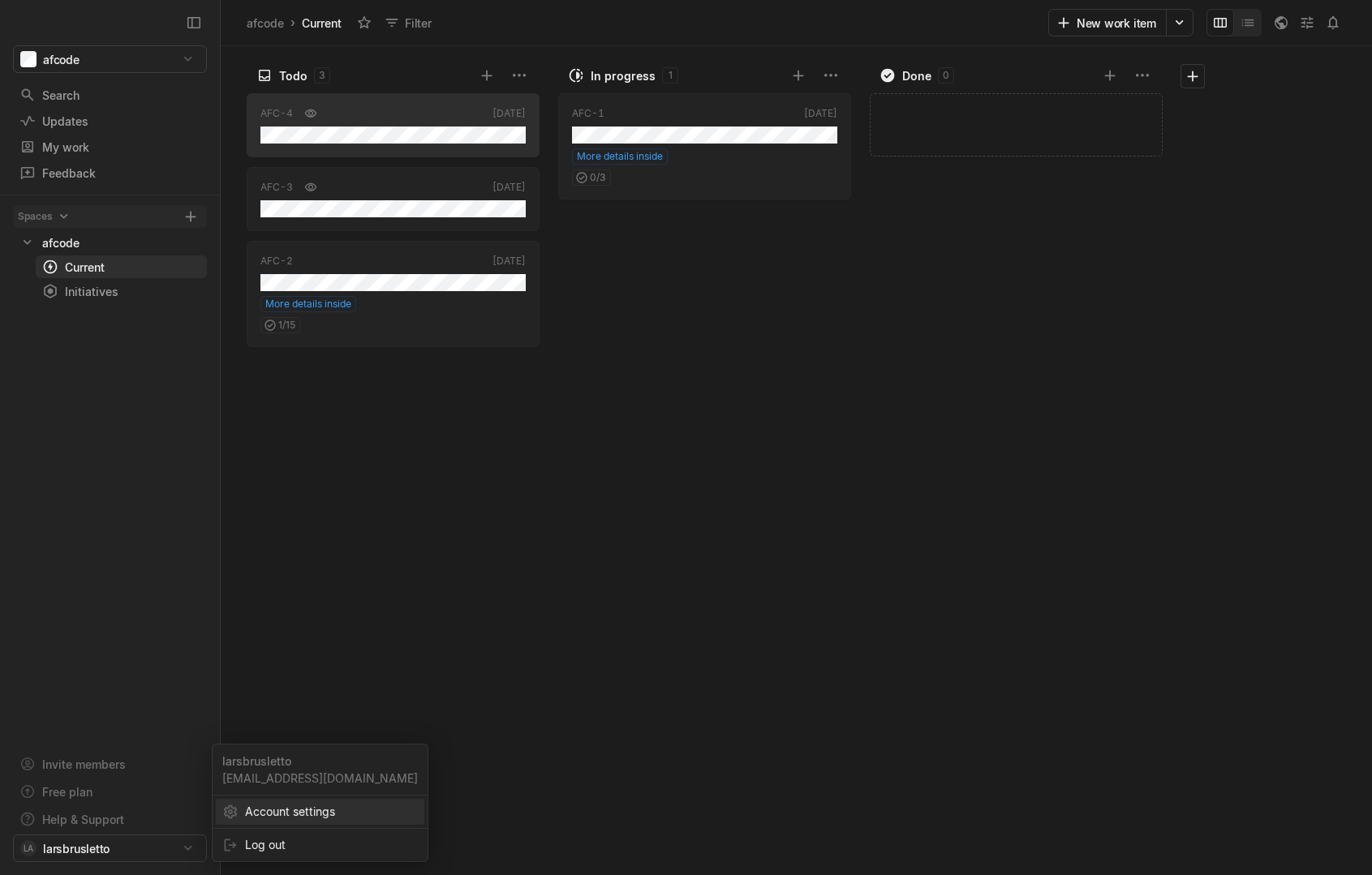 click on "Account settings" at bounding box center [331, 812] 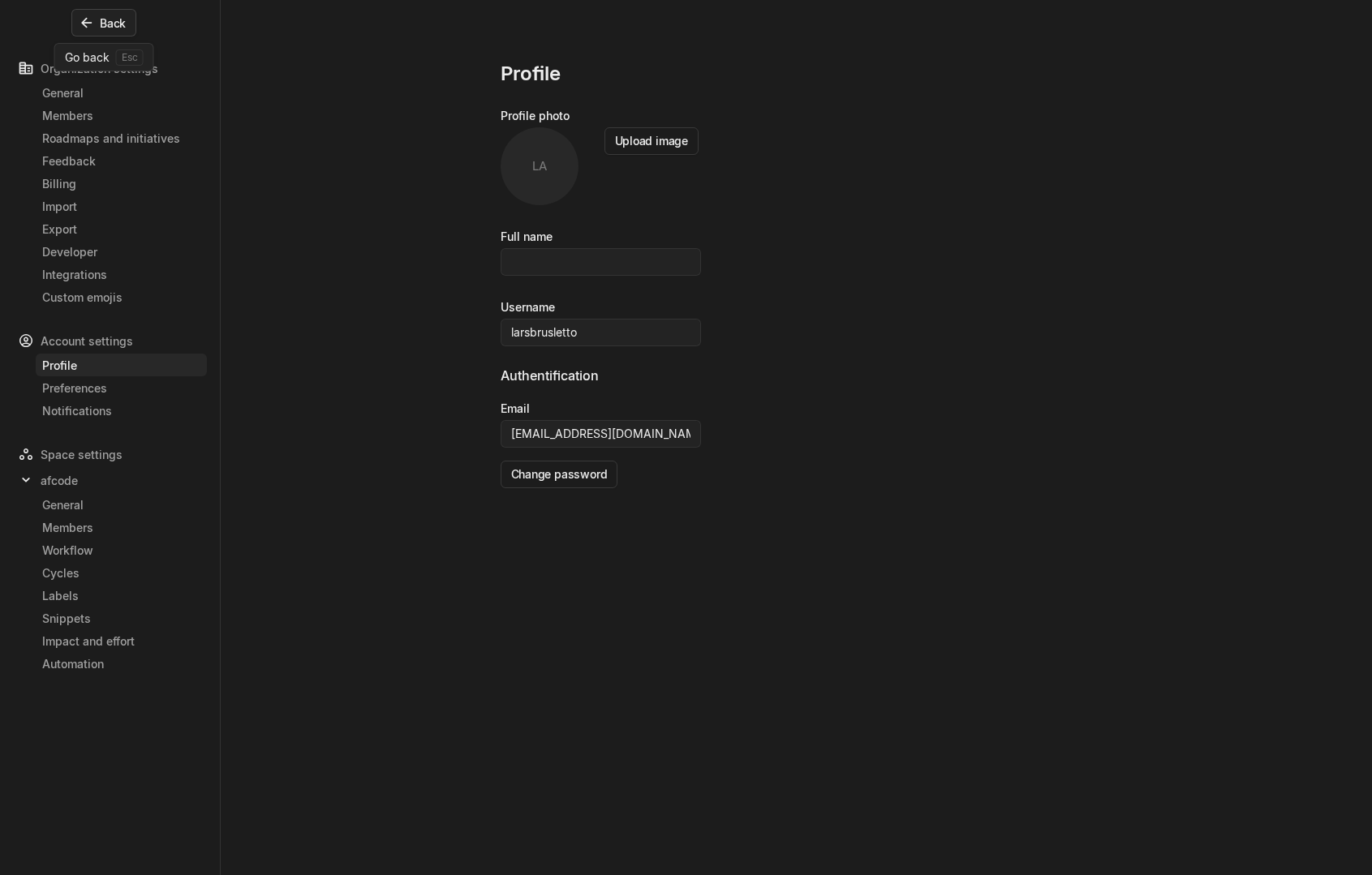 click on "Back" at bounding box center [104, 23] 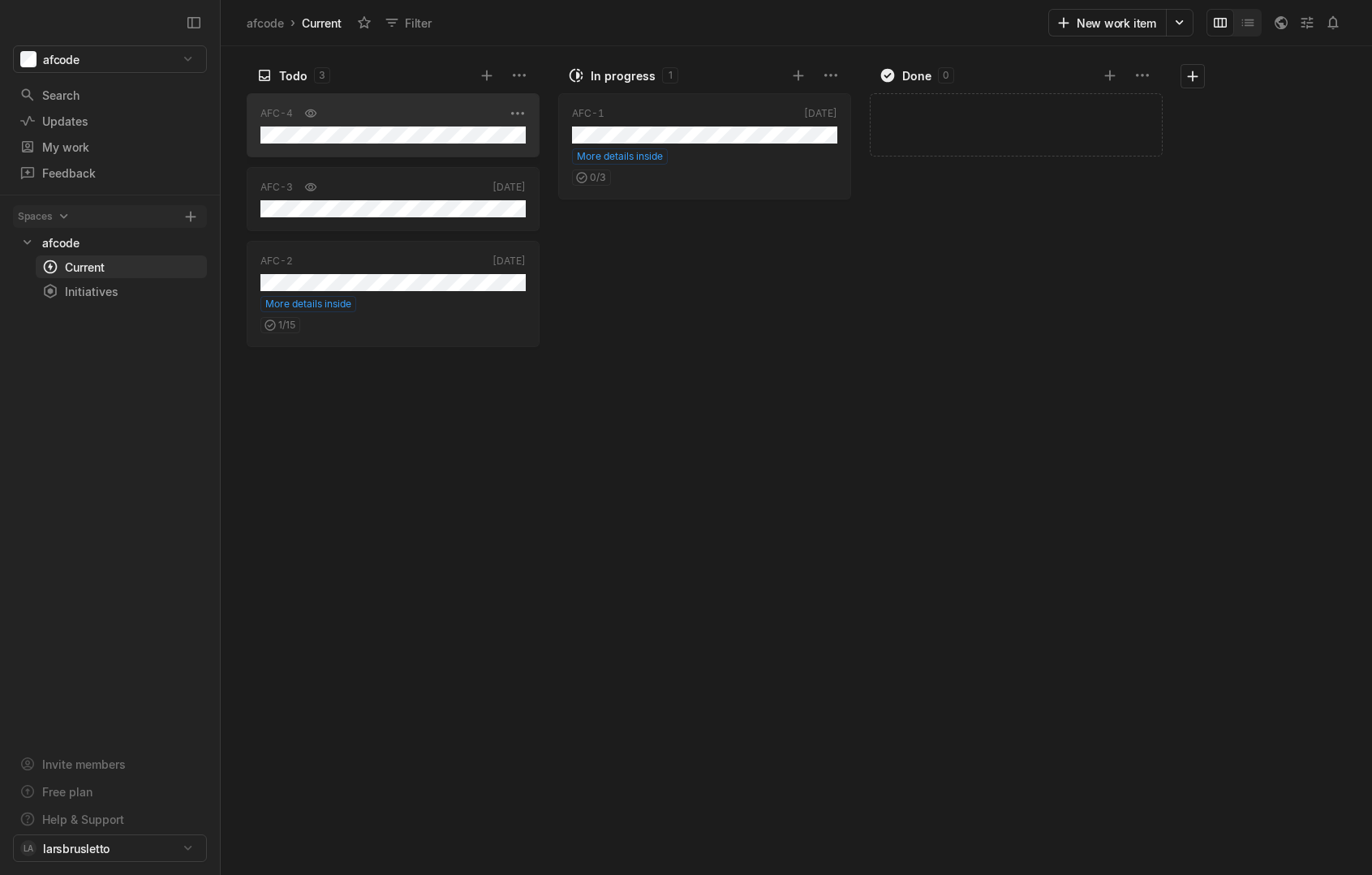 click on "AFC-4" at bounding box center (382, 114) 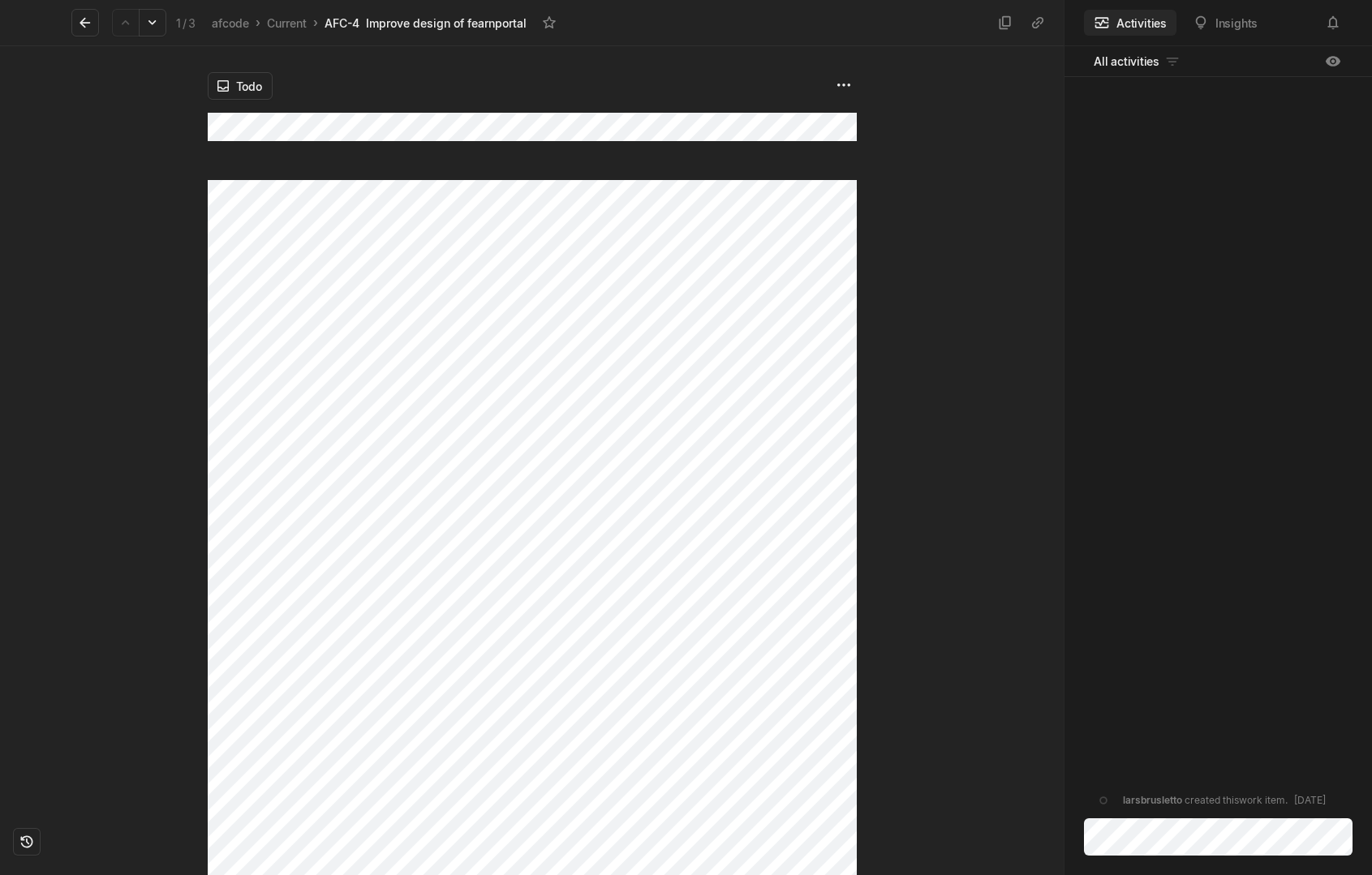 click on "Todo" at bounding box center (532, 461) 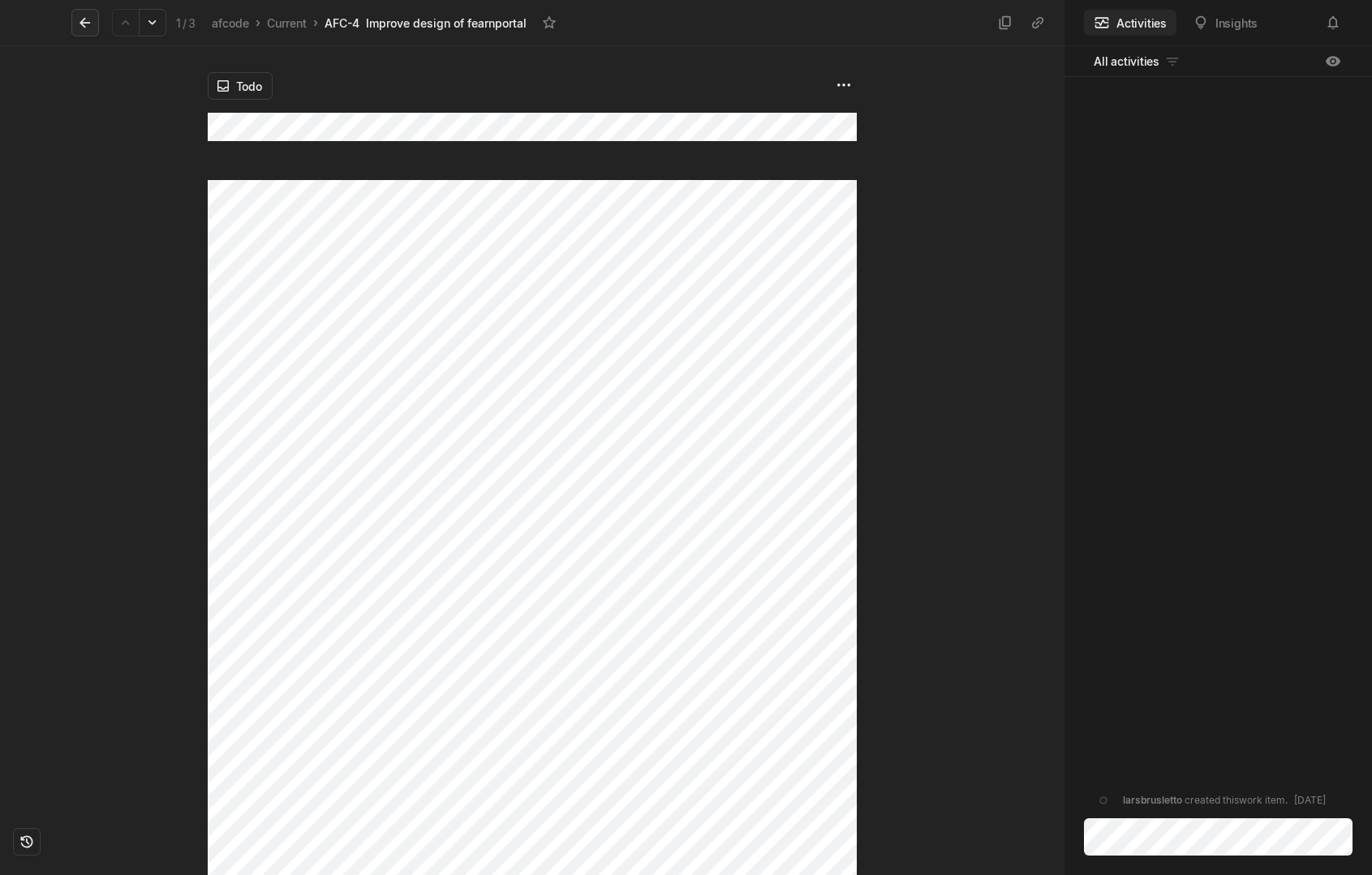 click 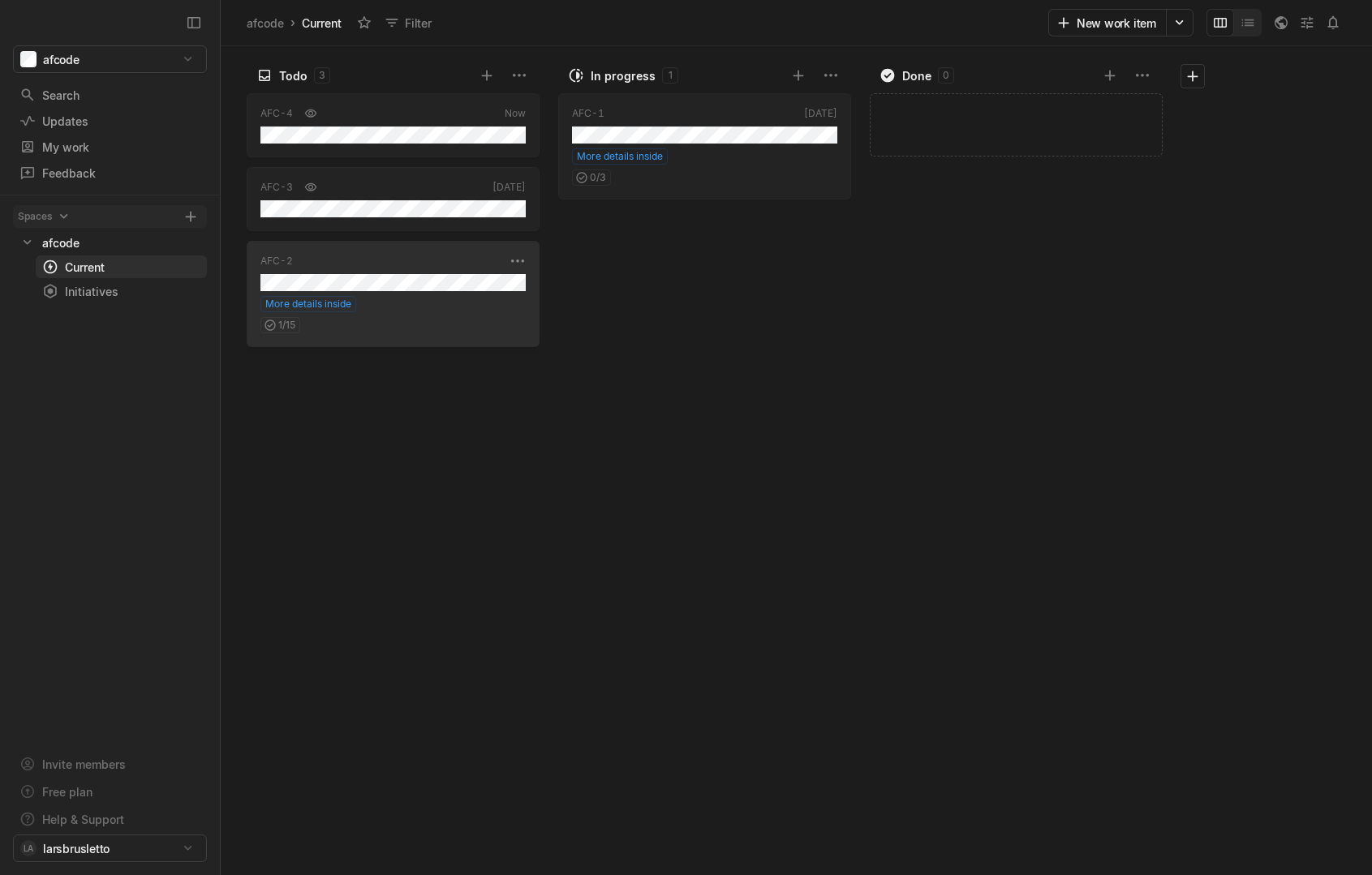 click on "AFC-2" at bounding box center (382, 261) 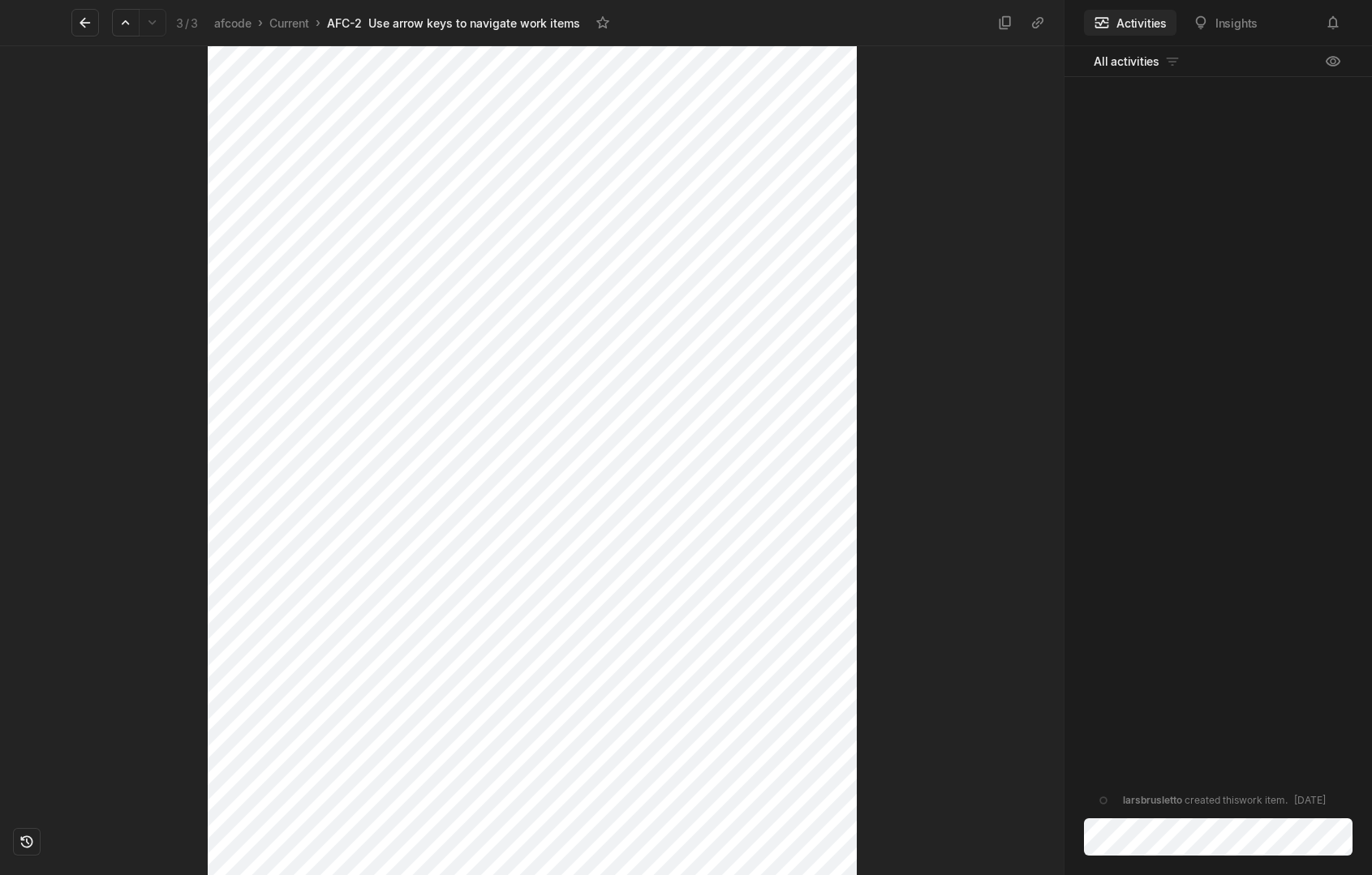 scroll, scrollTop: 0, scrollLeft: 0, axis: both 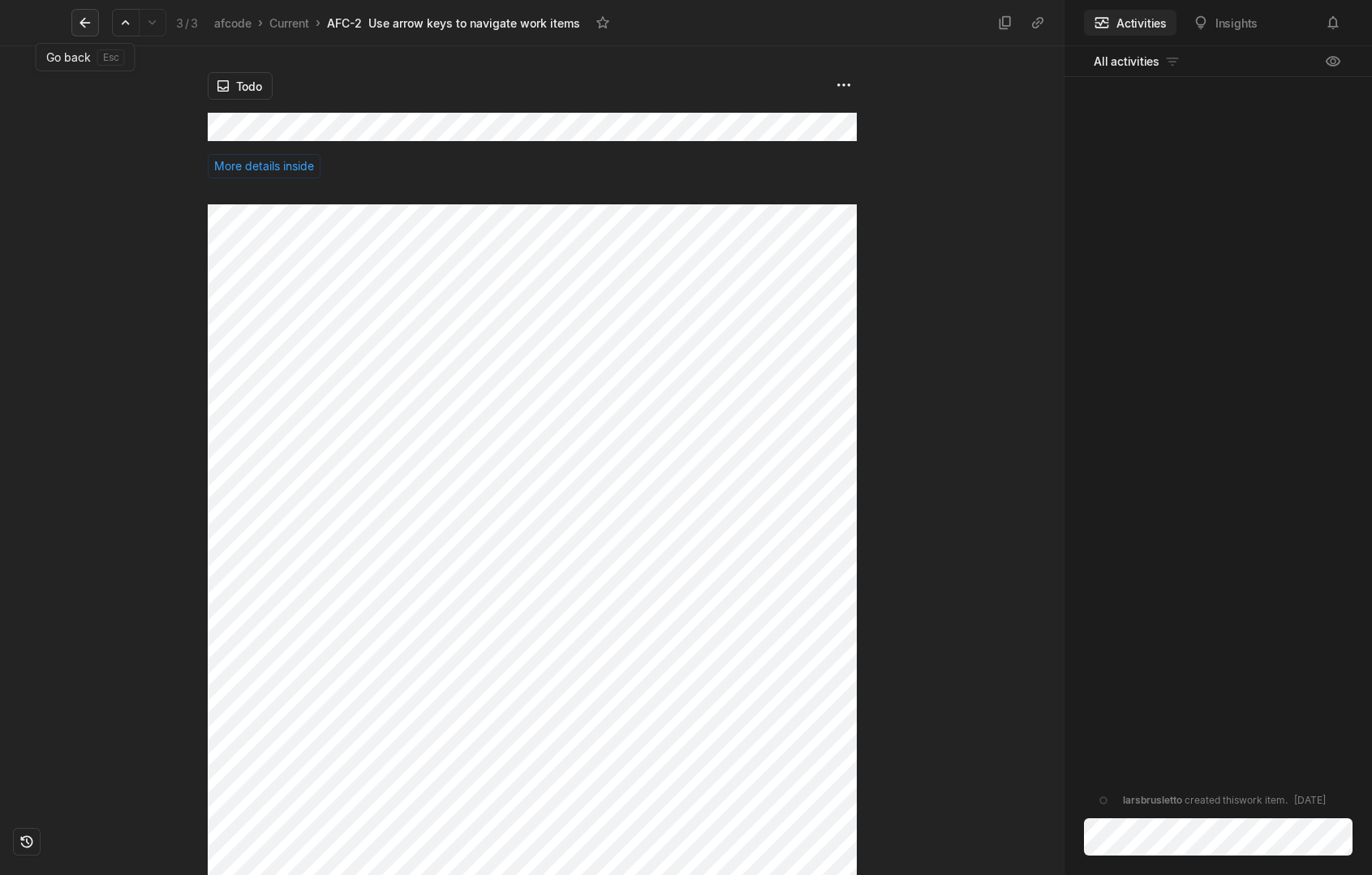 click 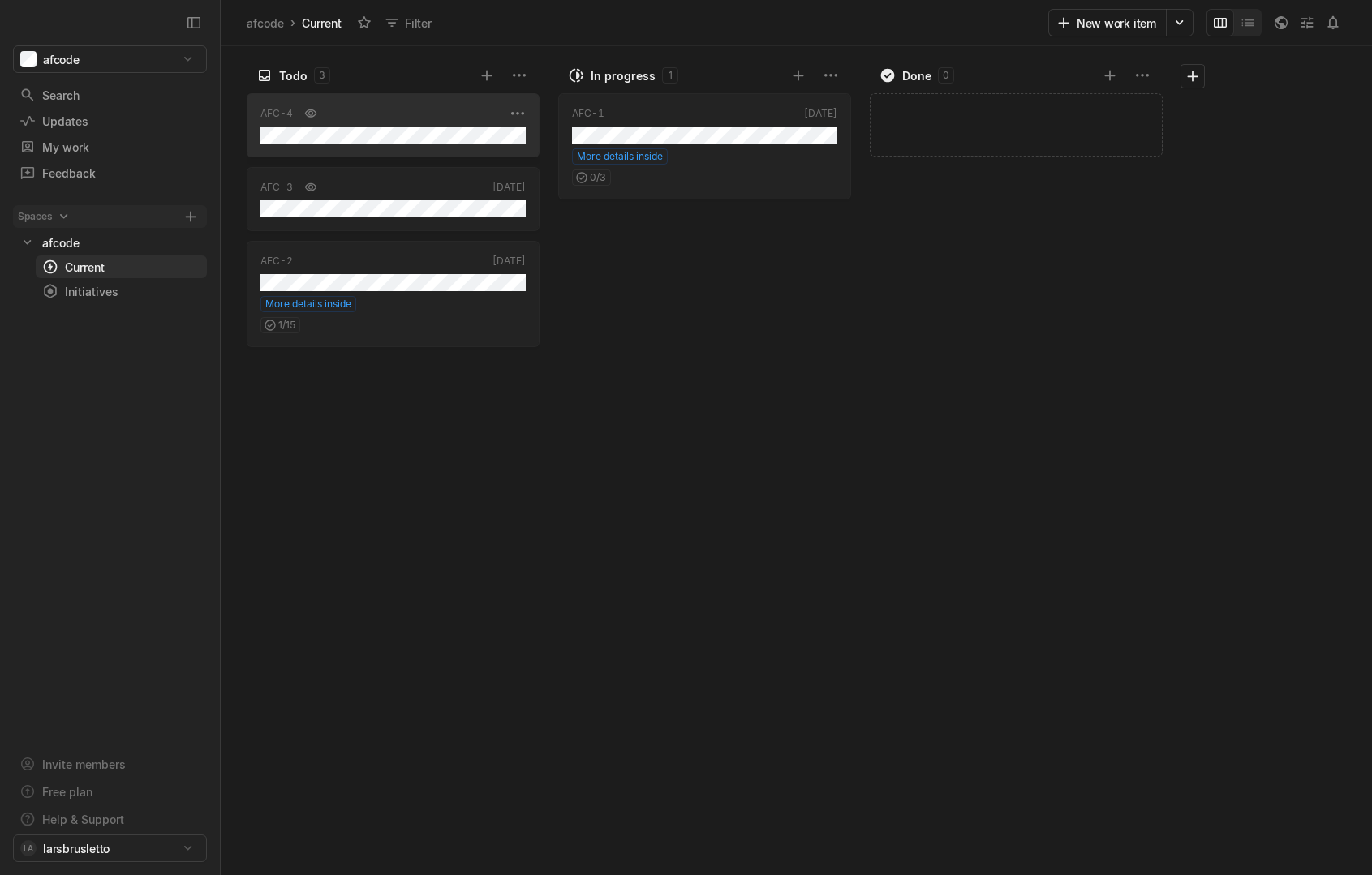 click on "AFC-4" at bounding box center (382, 114) 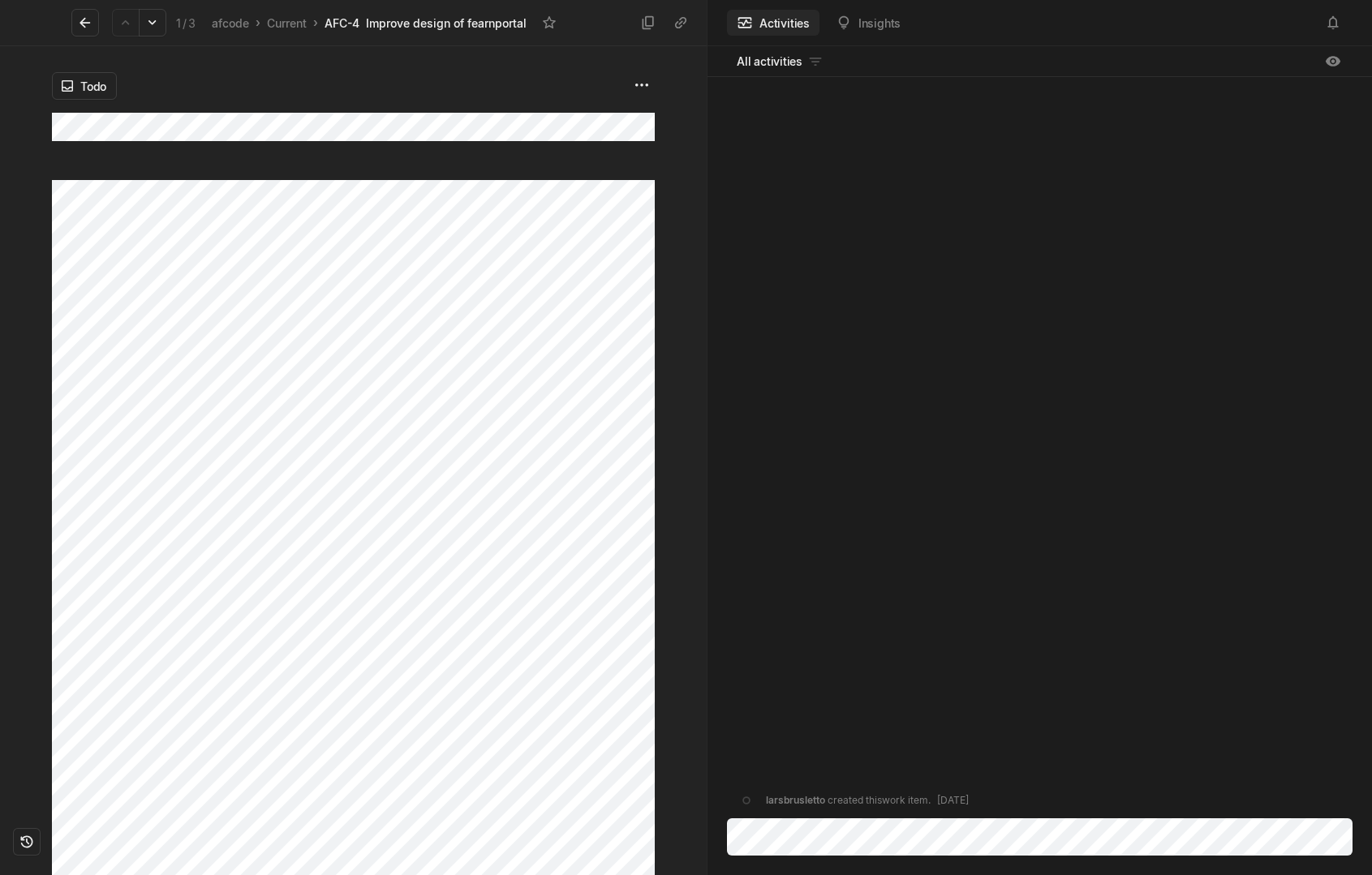 click on "1 / 3 afcode › Current › AFC-4 Improve design of fearnportal Todo Activities Insights All activities larsbrusletto   created this  work item . [DATE]" at bounding box center (686, 437) 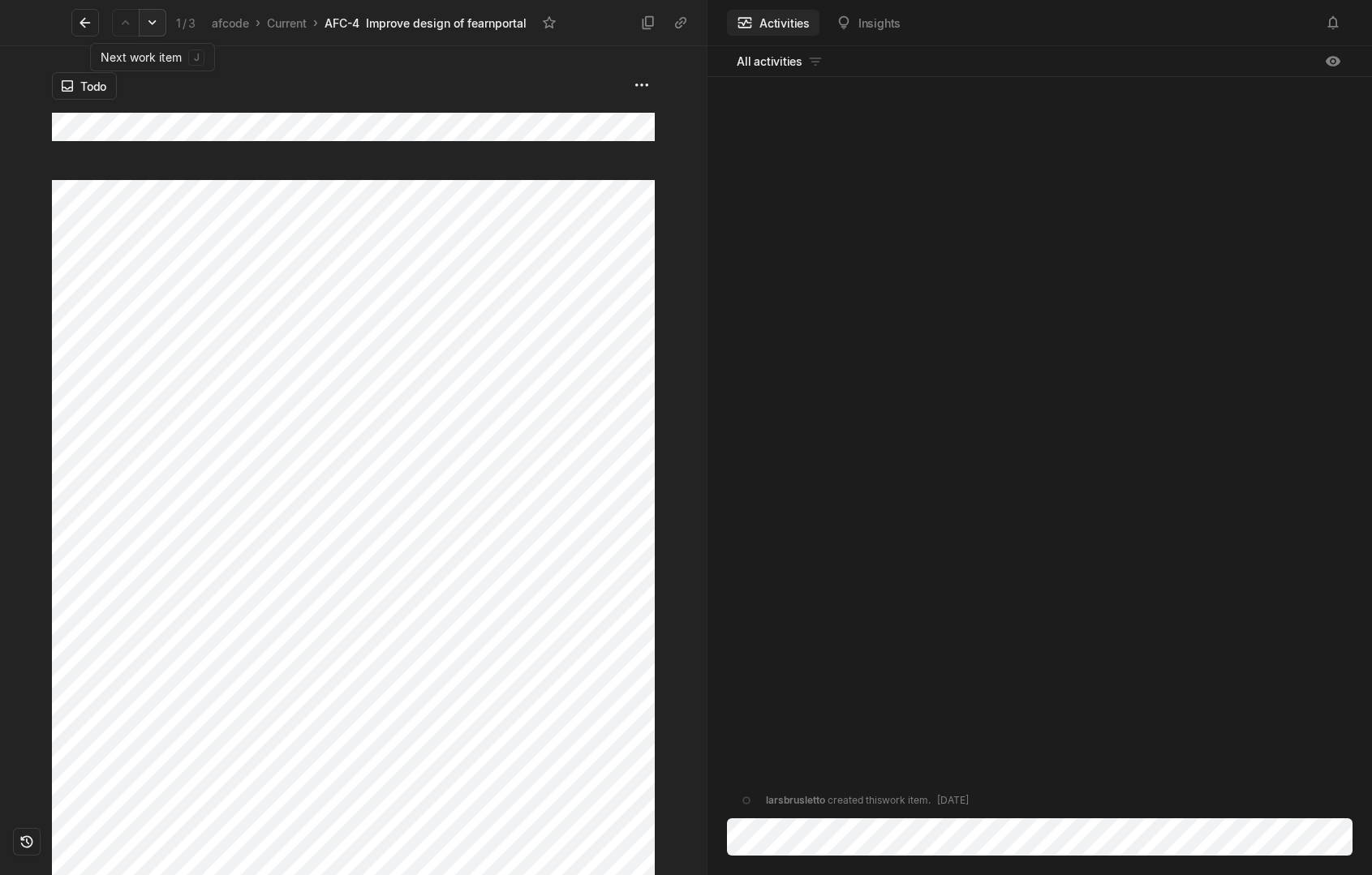 click 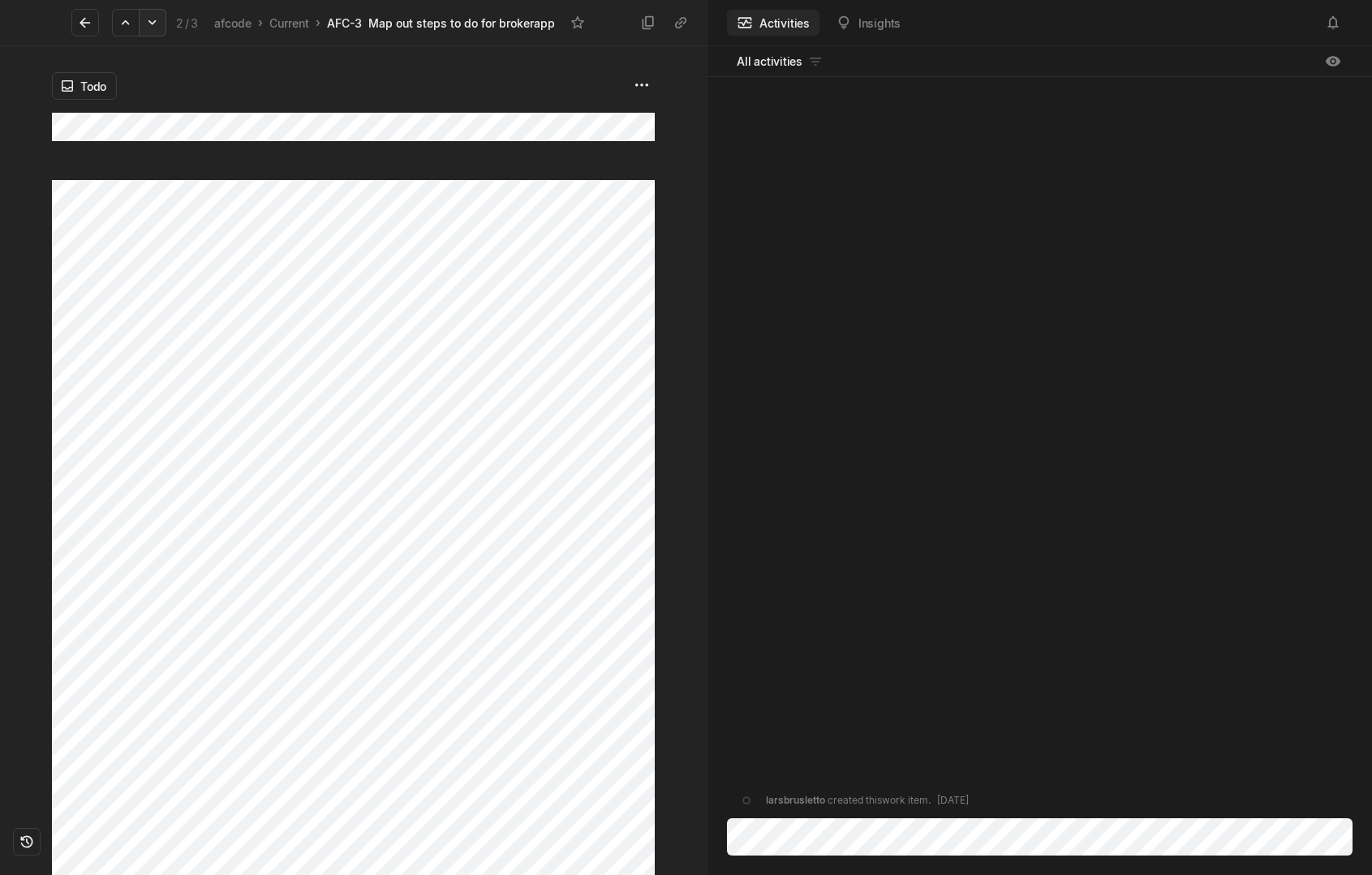 click 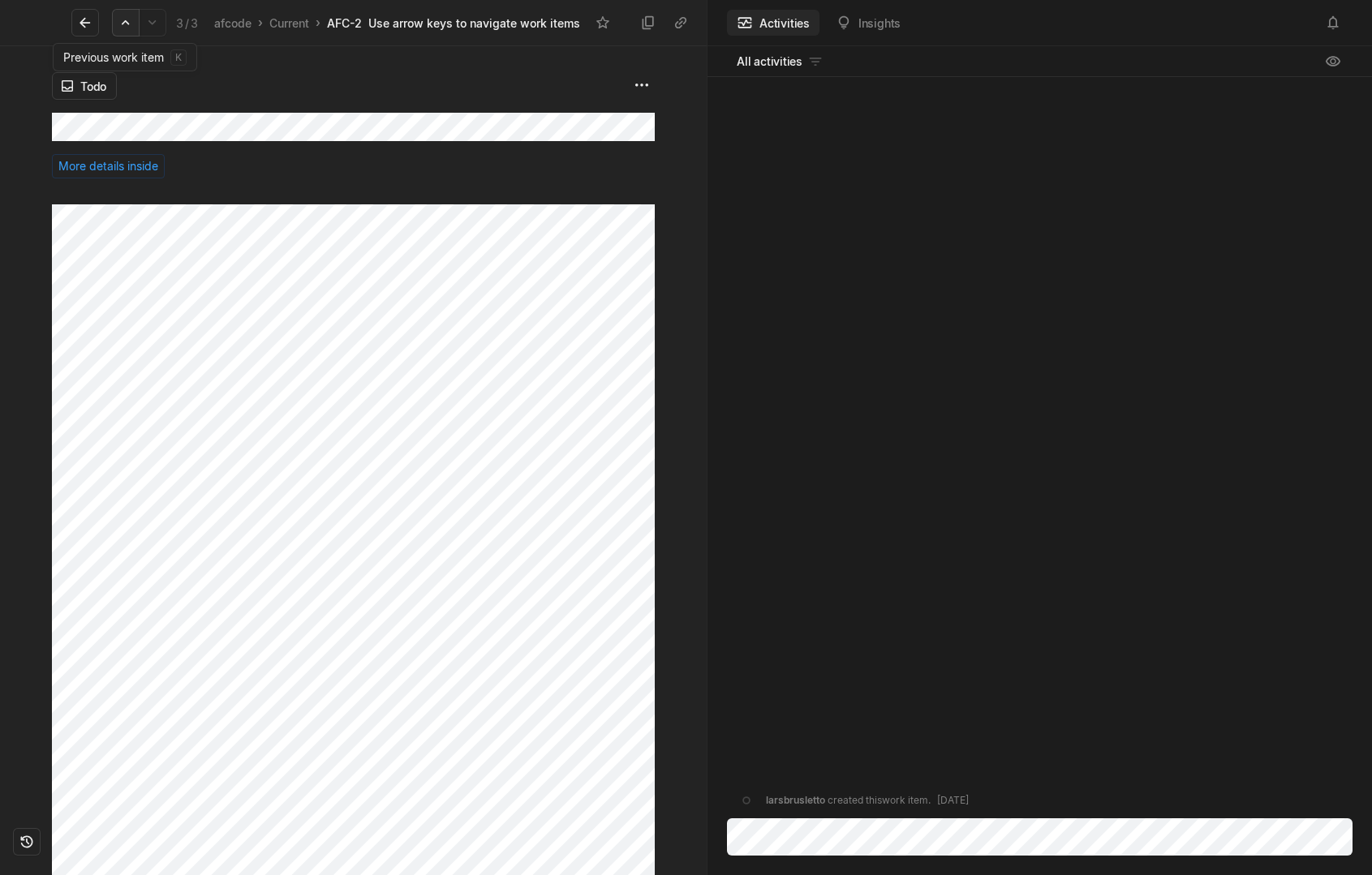 click 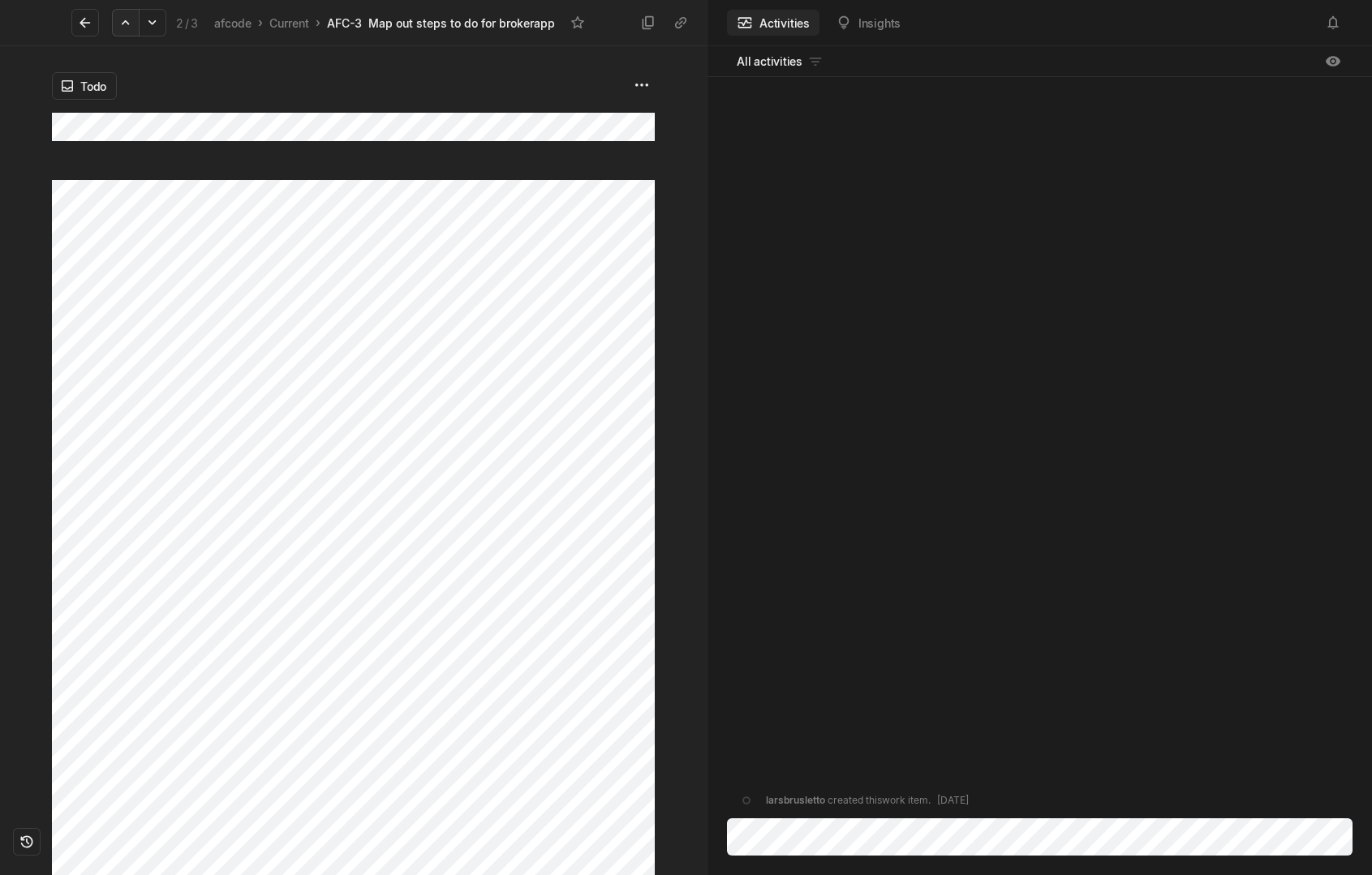 click 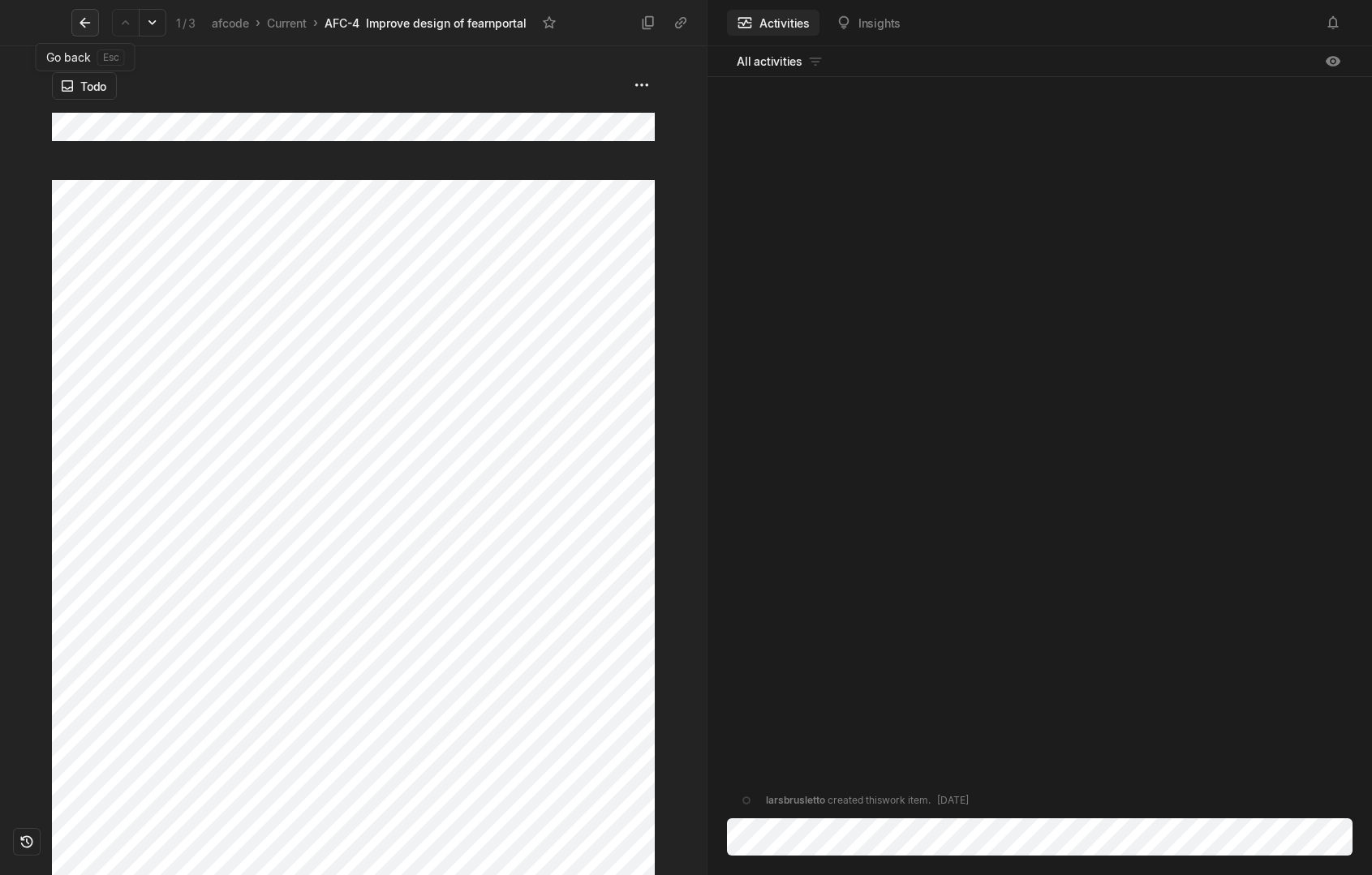 click 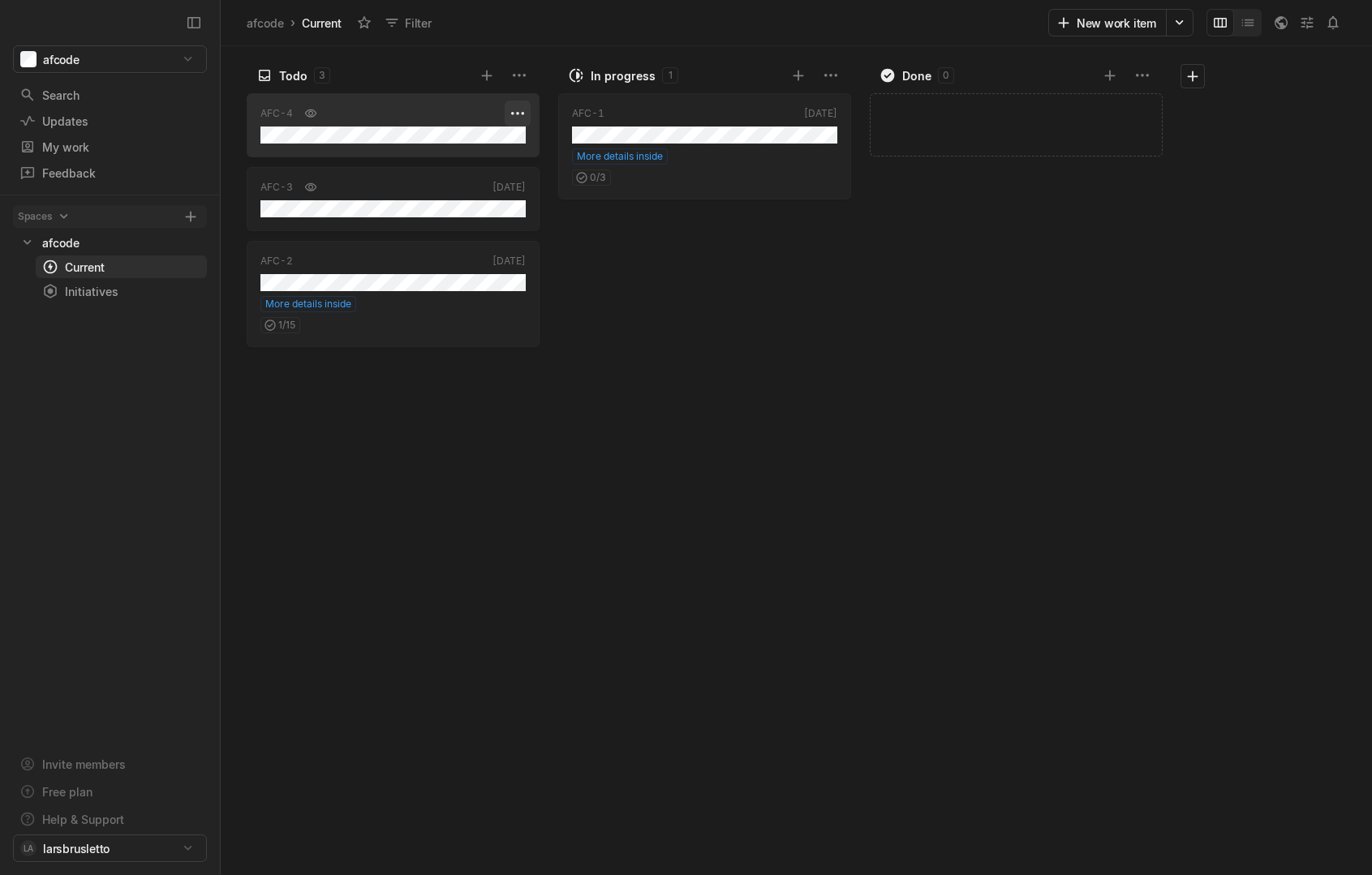 click on "afcode Search / Updates g then u My work = Feedback g then f Spaces afcode 1 Current g then c Initiatives g then i Invite members Free plan Help & Support LA larsbrusletto afcode › Current Filter New work item Todo 3 AFC-4 Now AFC-3 May '22 AFC-2 May '22 More details inside 1 / 15 In progress 1 AFC-1 May '22 More details inside 0 / 3 Done 0  Add  work item
Press space bar to start a drag.
When dragging you can use the arrow keys to move the item around and escape to cancel.
Some screen readers may require you to be in focus mode or to use your pass through key
Press space bar to start a drag.
When dragging you can use the arrow keys to move the item around and escape to cancel.
Some screen readers may require you to be in focus mode or to use your pass through key" at bounding box center (686, 437) 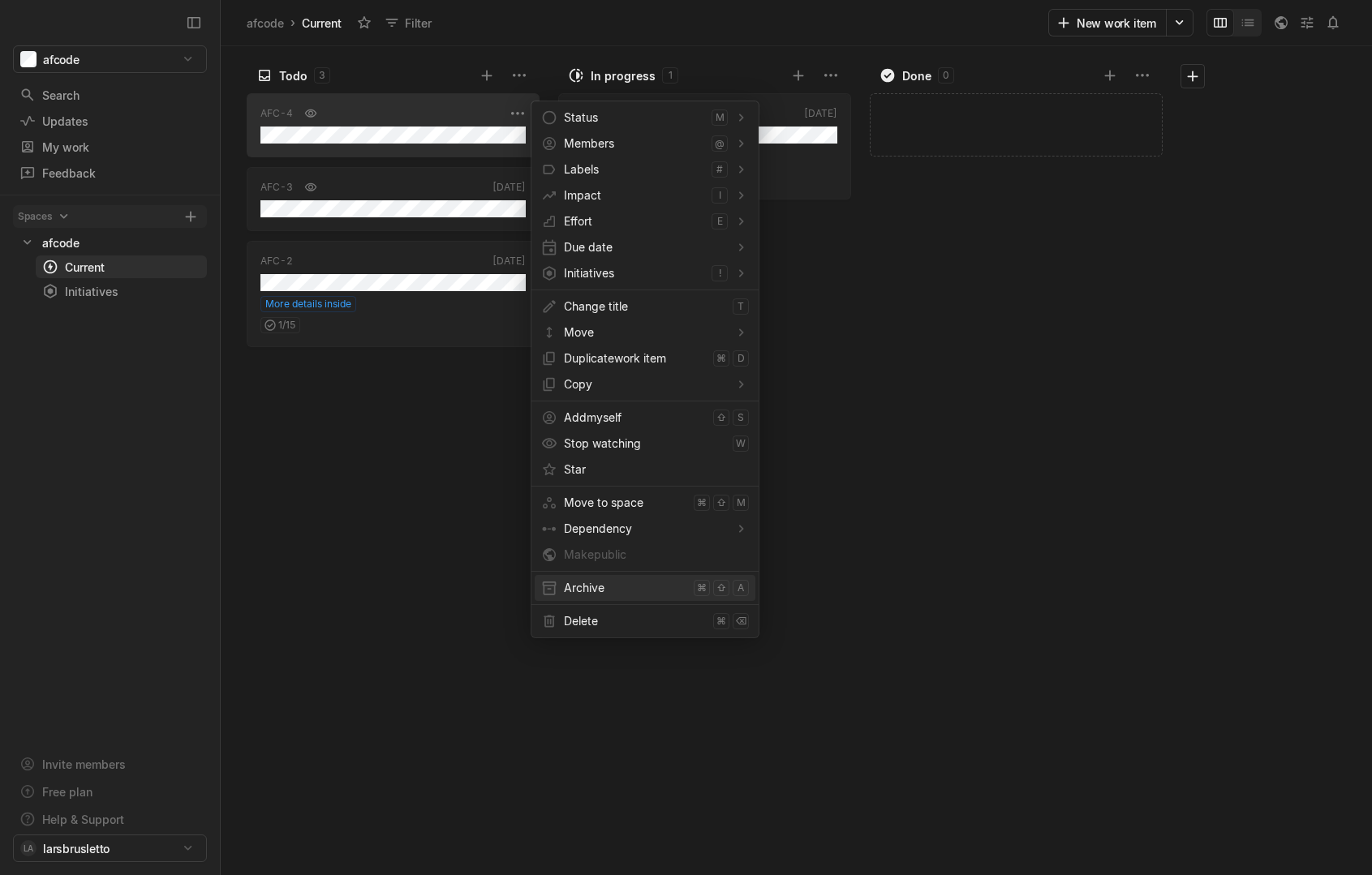click on "Archive" at bounding box center (626, 588) 